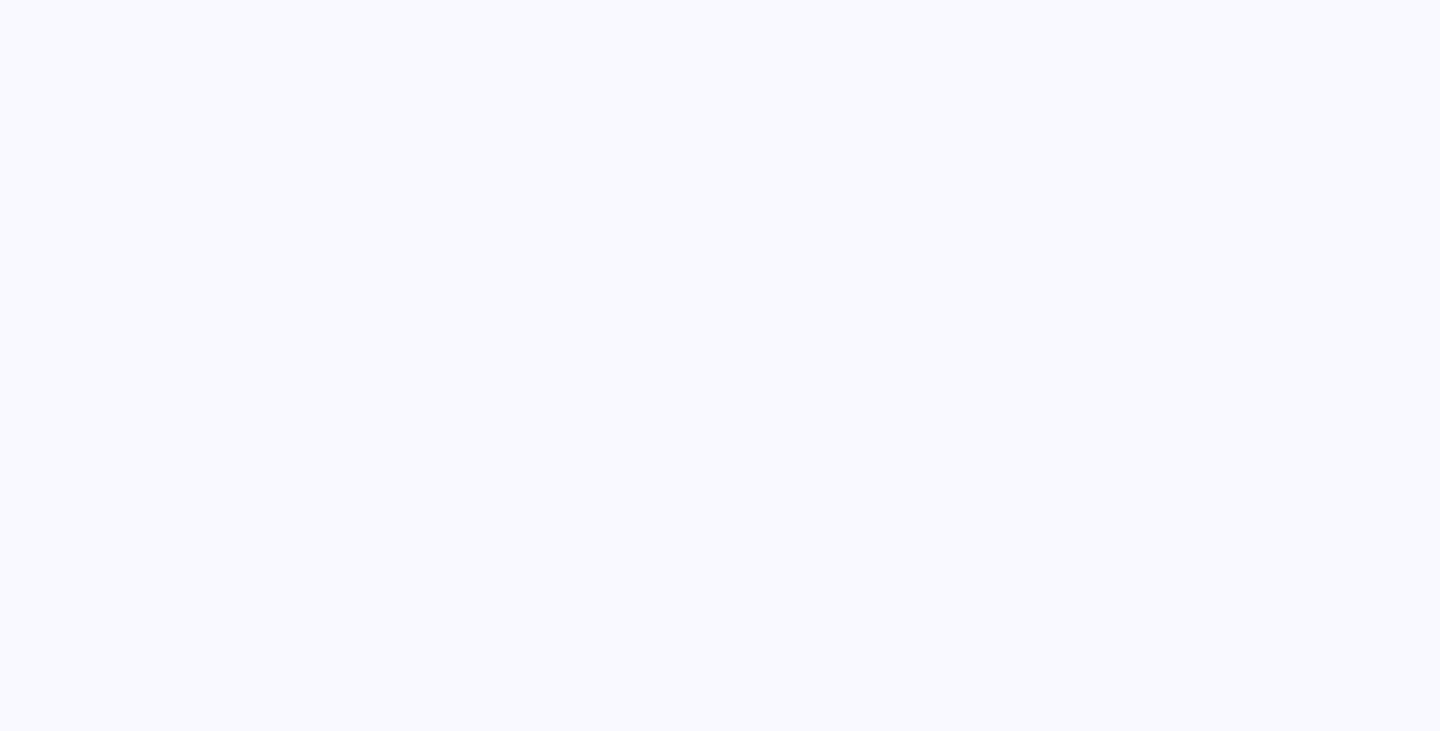 scroll, scrollTop: 0, scrollLeft: 0, axis: both 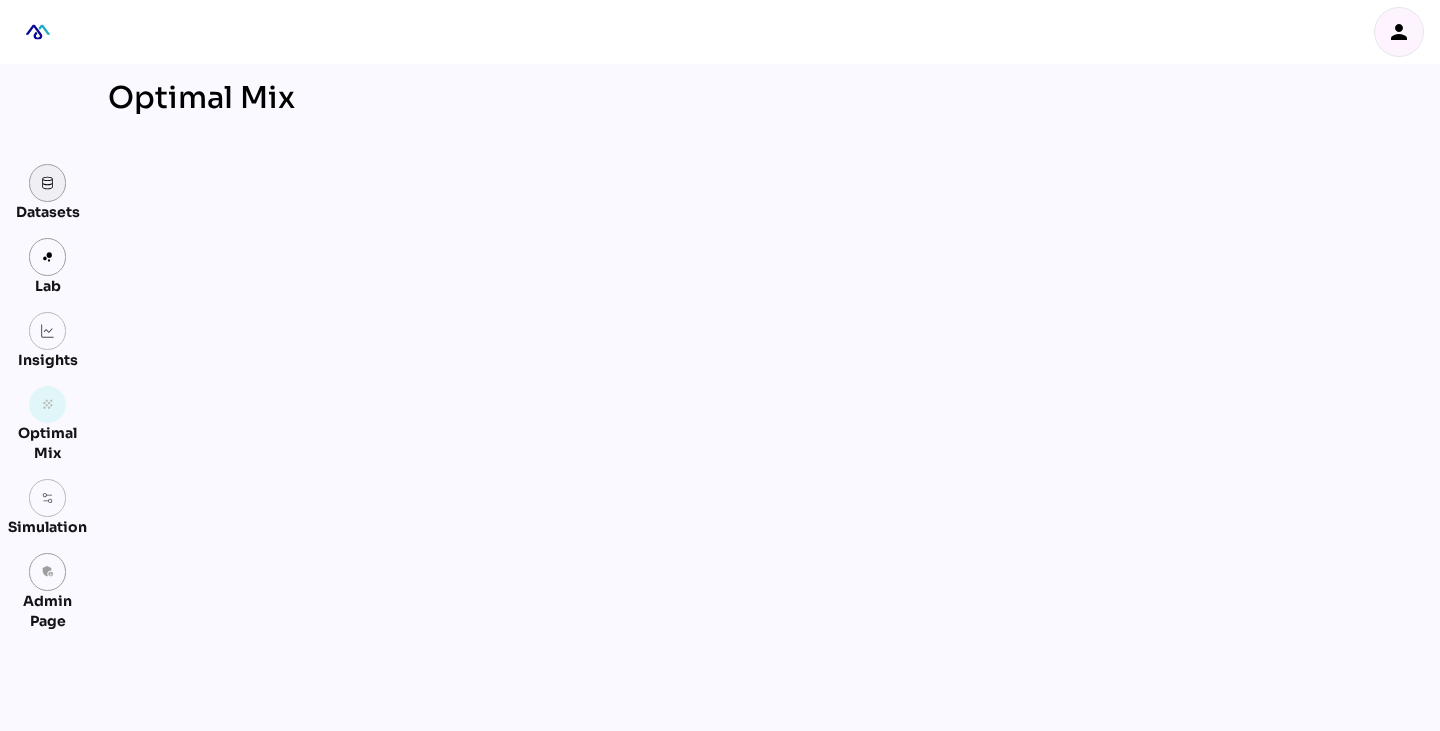 click at bounding box center [48, 183] 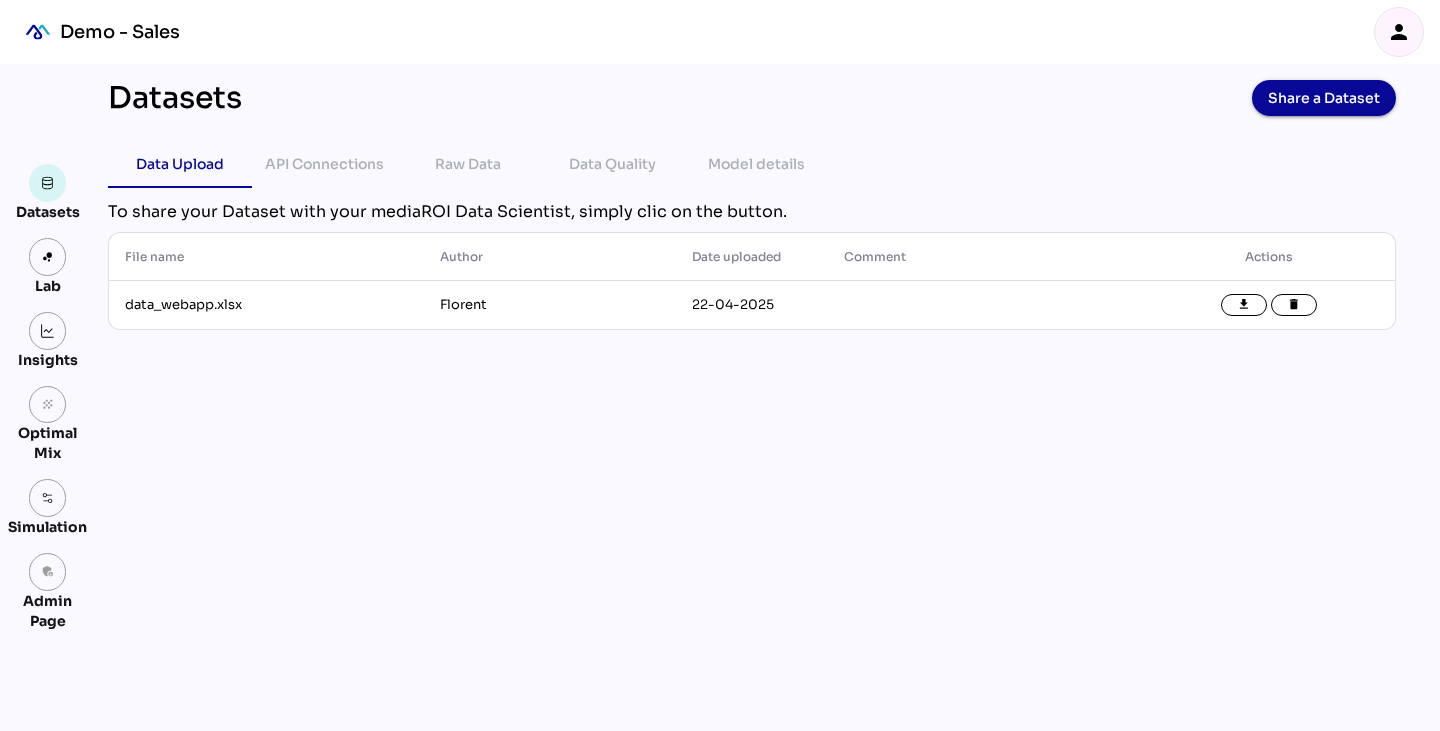 click on "person" at bounding box center (1399, 32) 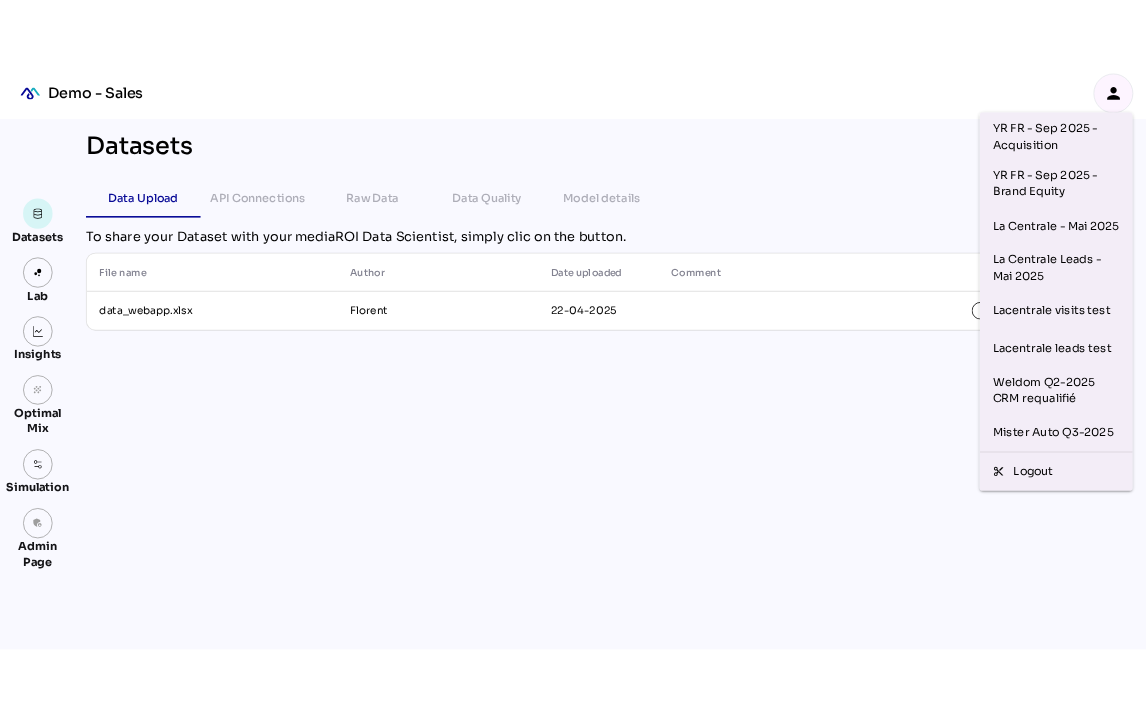 scroll, scrollTop: 311, scrollLeft: 0, axis: vertical 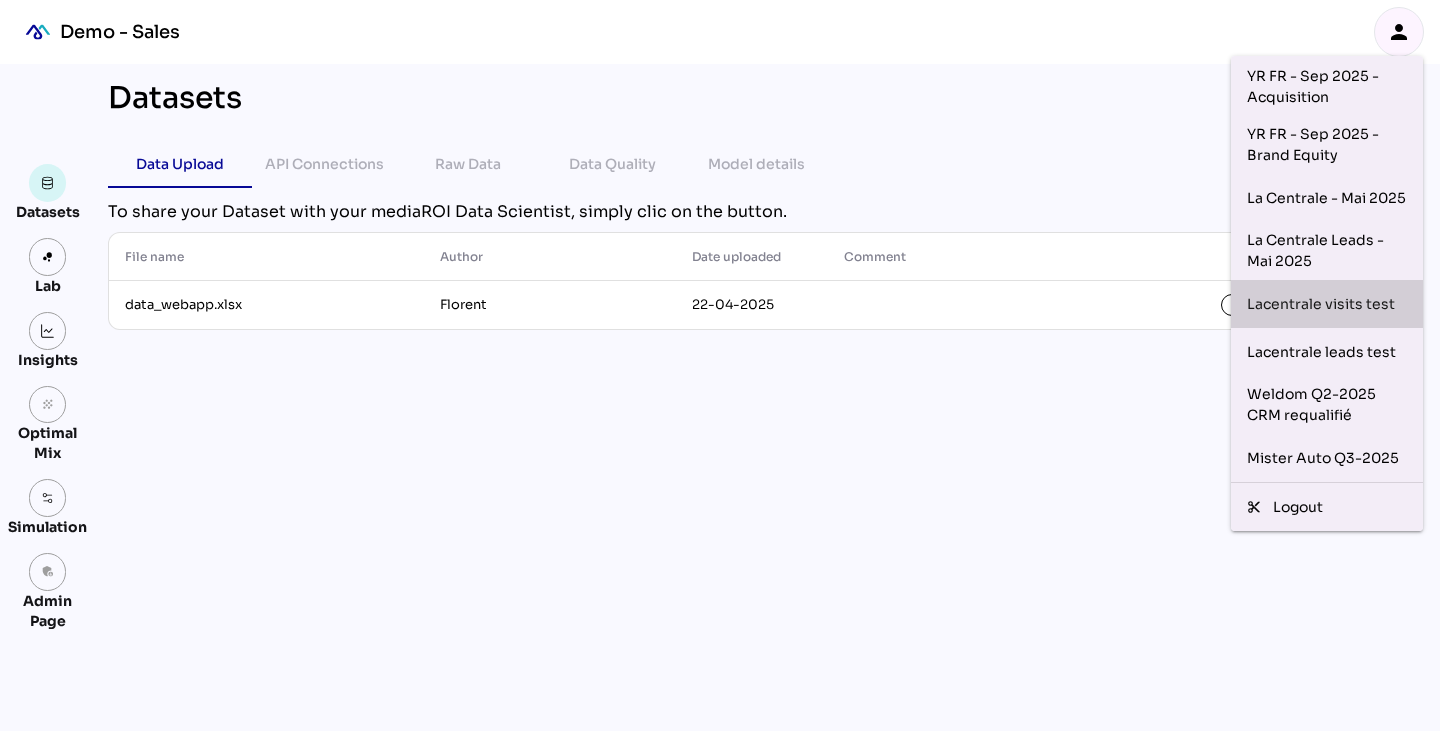 click on "Lacentrale visits test" at bounding box center (1327, 304) 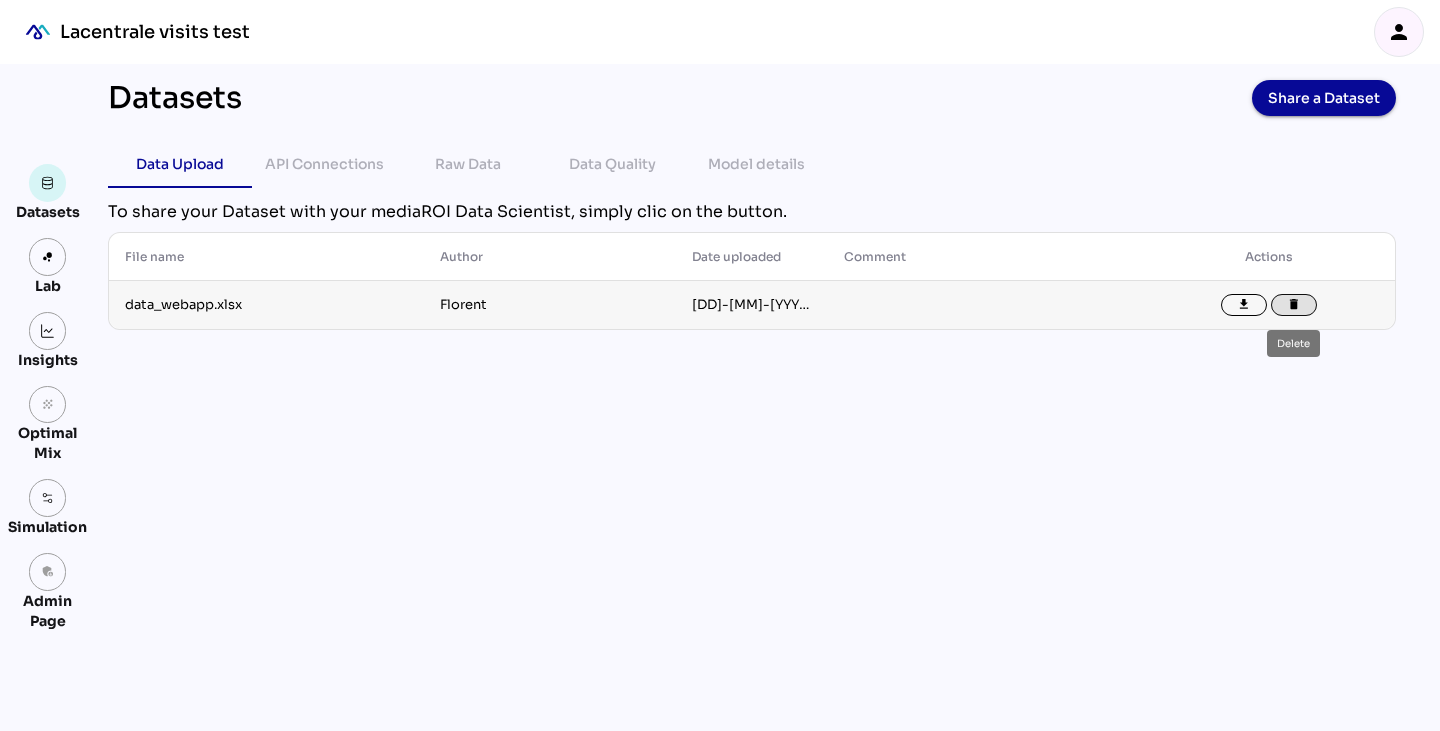click on "delete" at bounding box center (1294, 305) 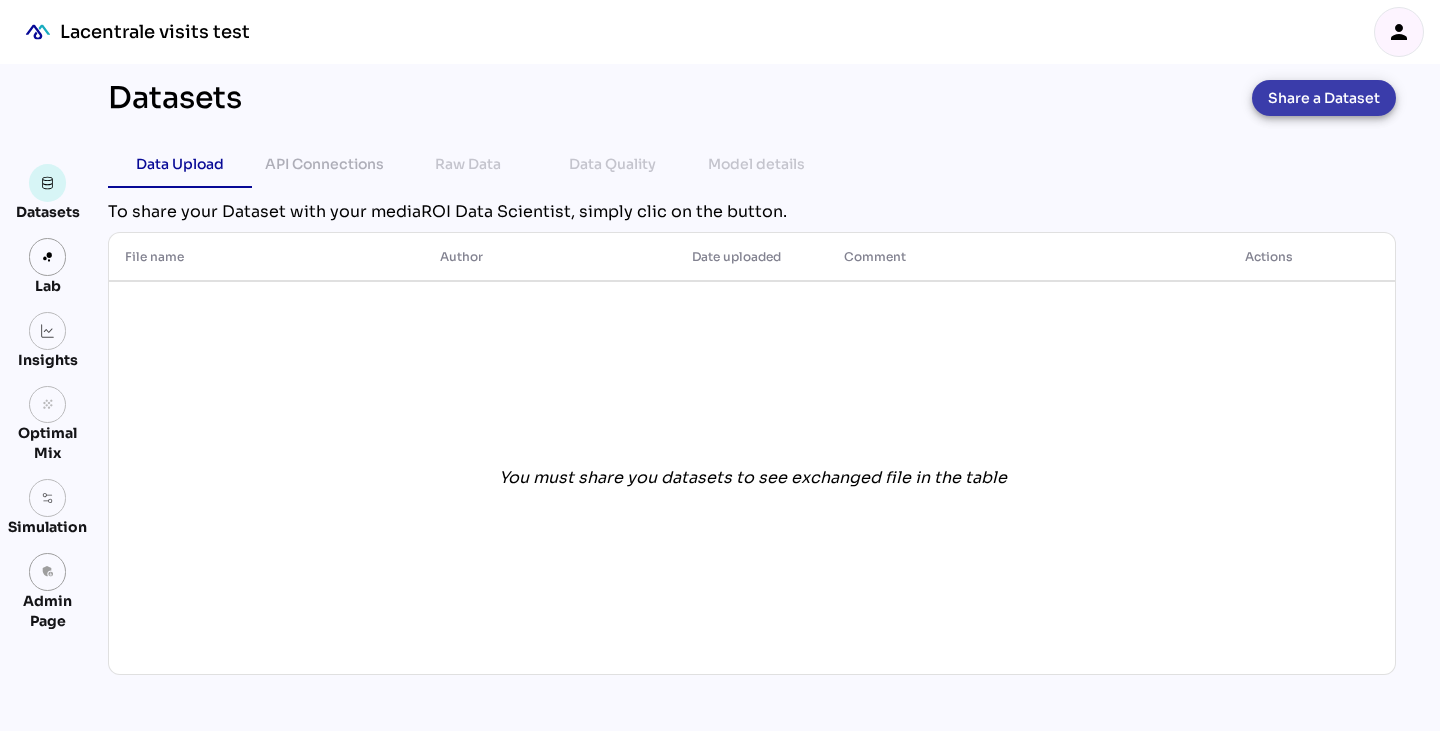 click on "Share a Dataset" at bounding box center [1324, 98] 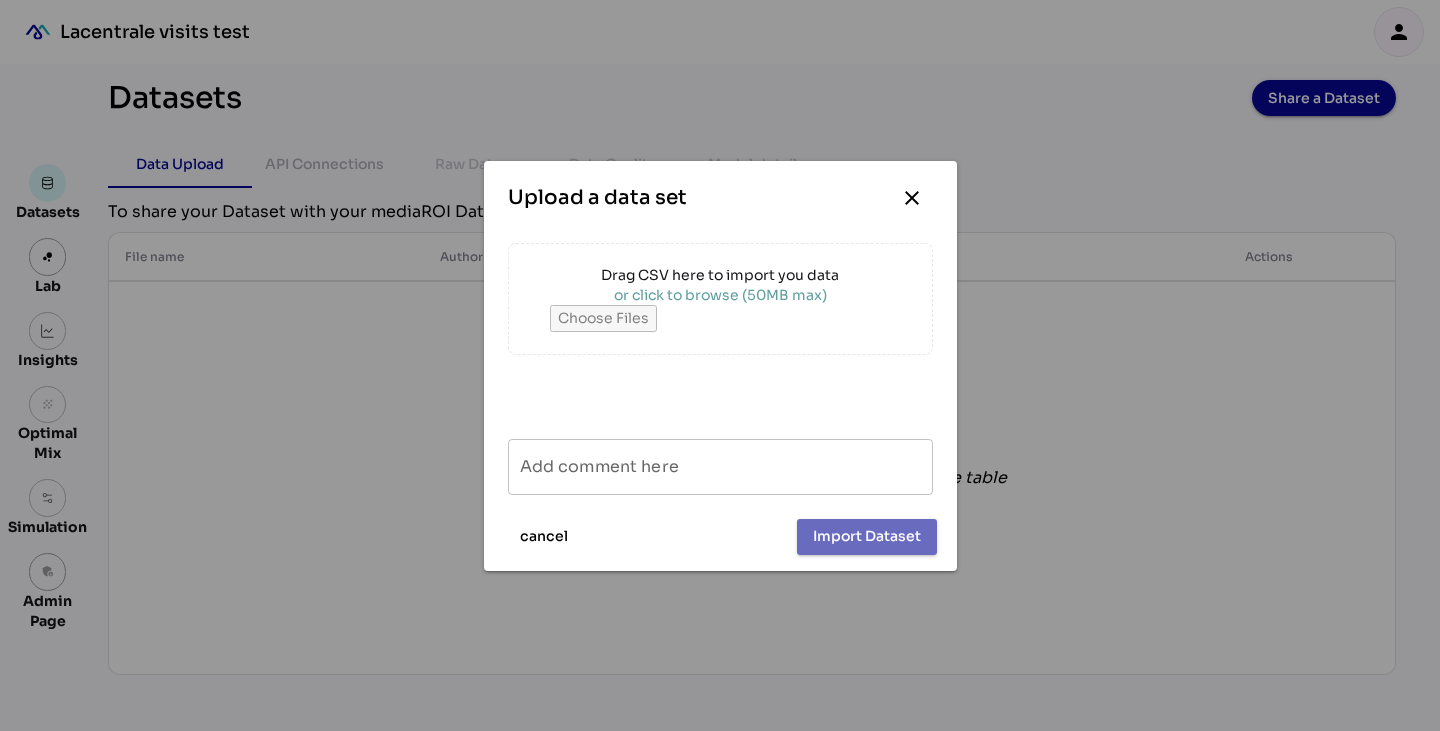 click on "or click to browse (50MB max)" at bounding box center (720, 295) 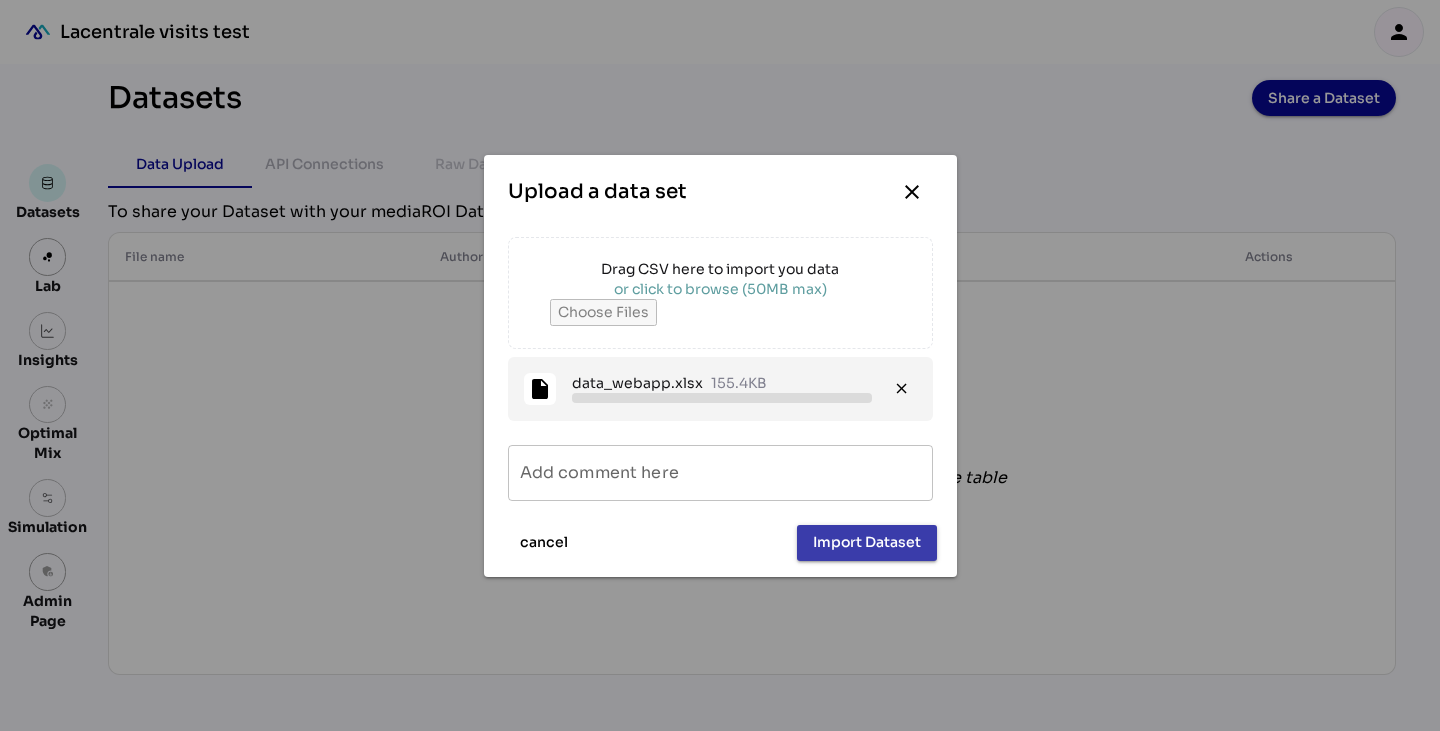 click on "Import Dataset" at bounding box center (867, 542) 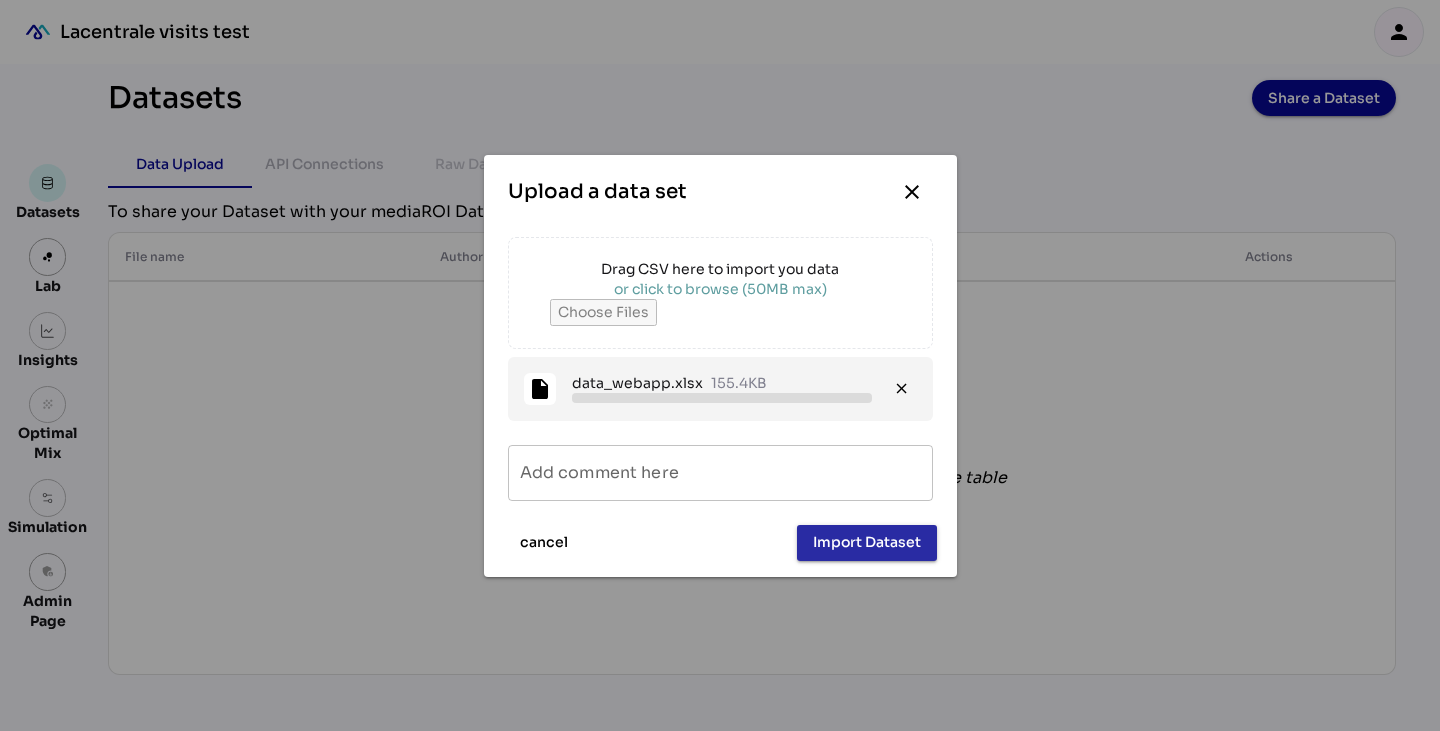 type on "**********" 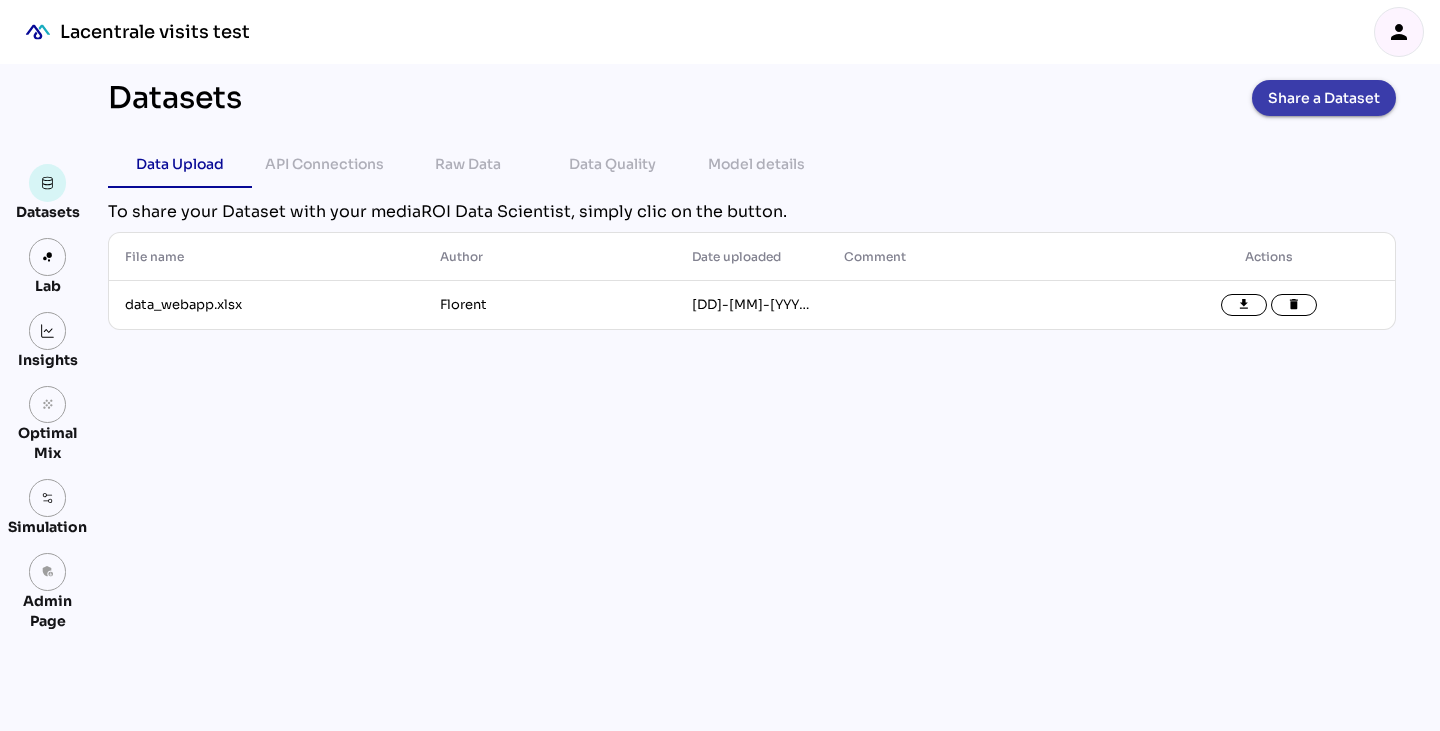 click on "Share a Dataset" at bounding box center [1324, 98] 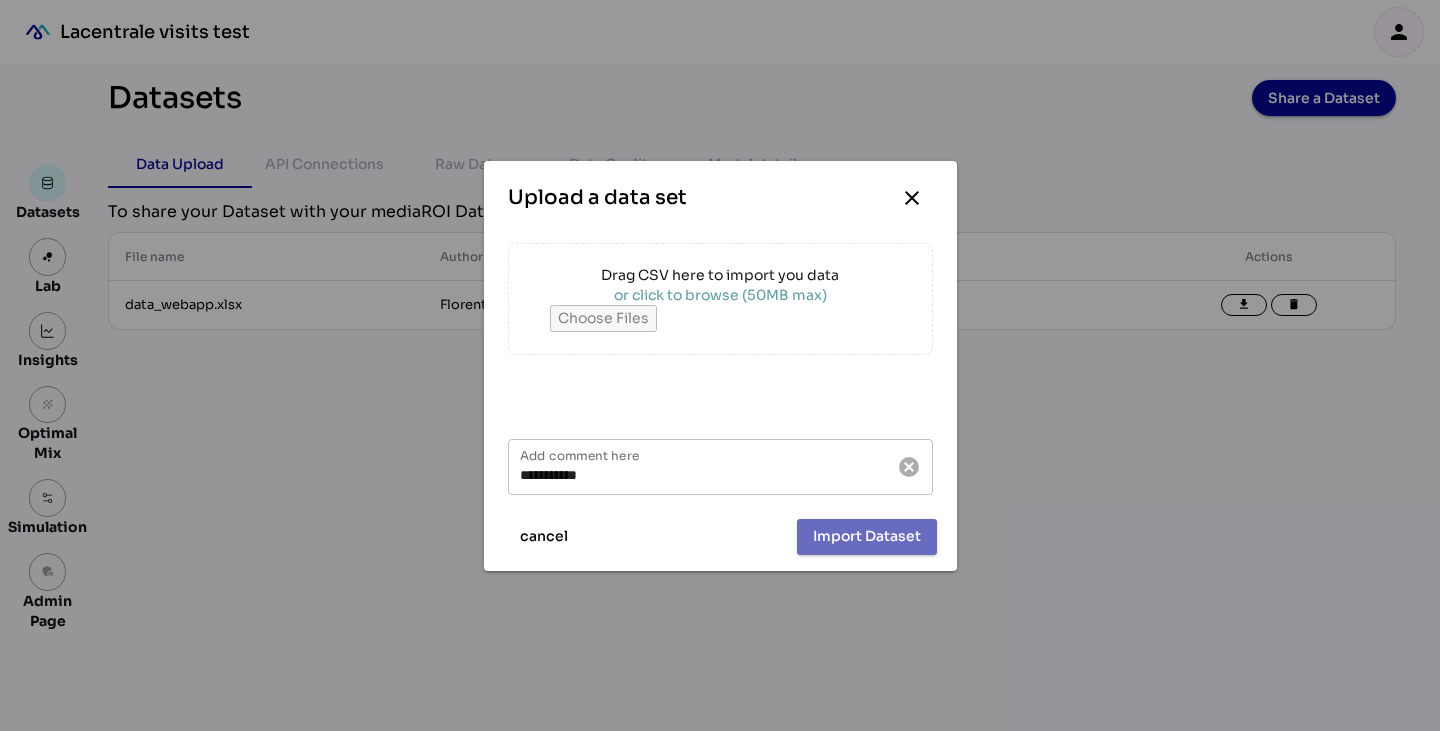 click at bounding box center (720, 318) 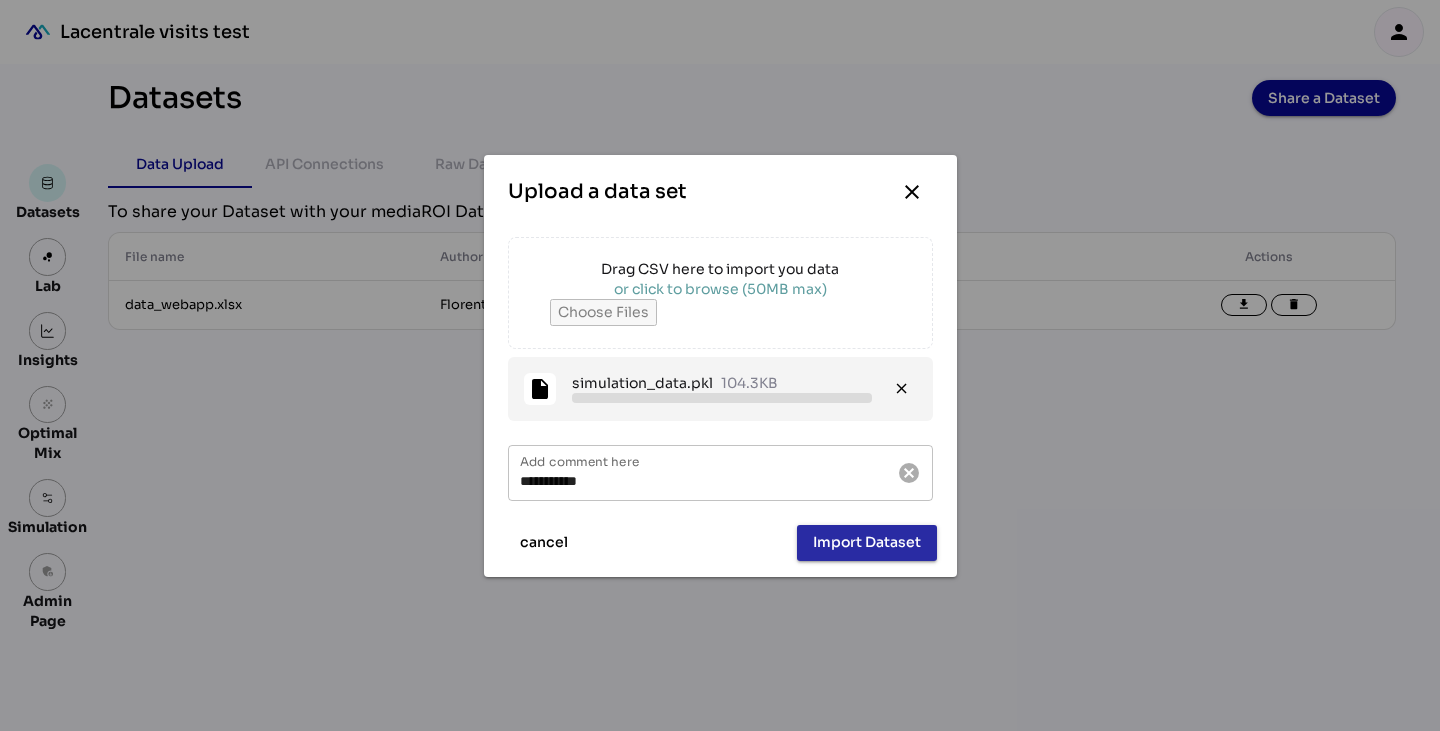 click on "Import Dataset" at bounding box center (867, 542) 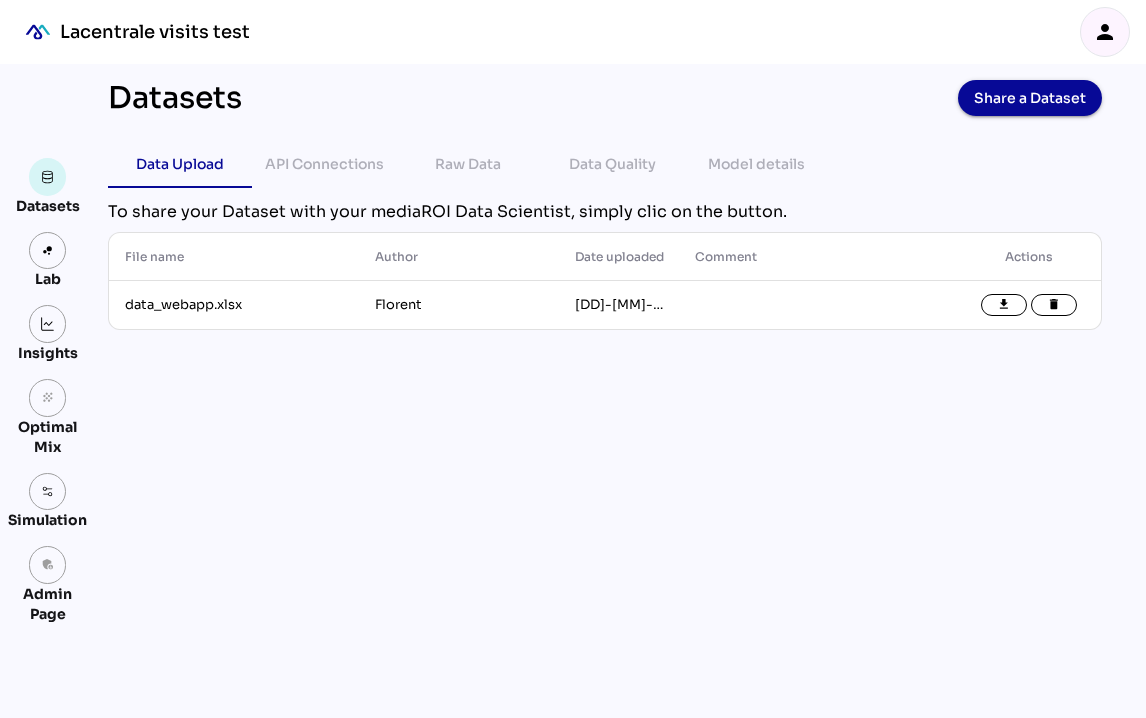 click on "person" at bounding box center [1105, 32] 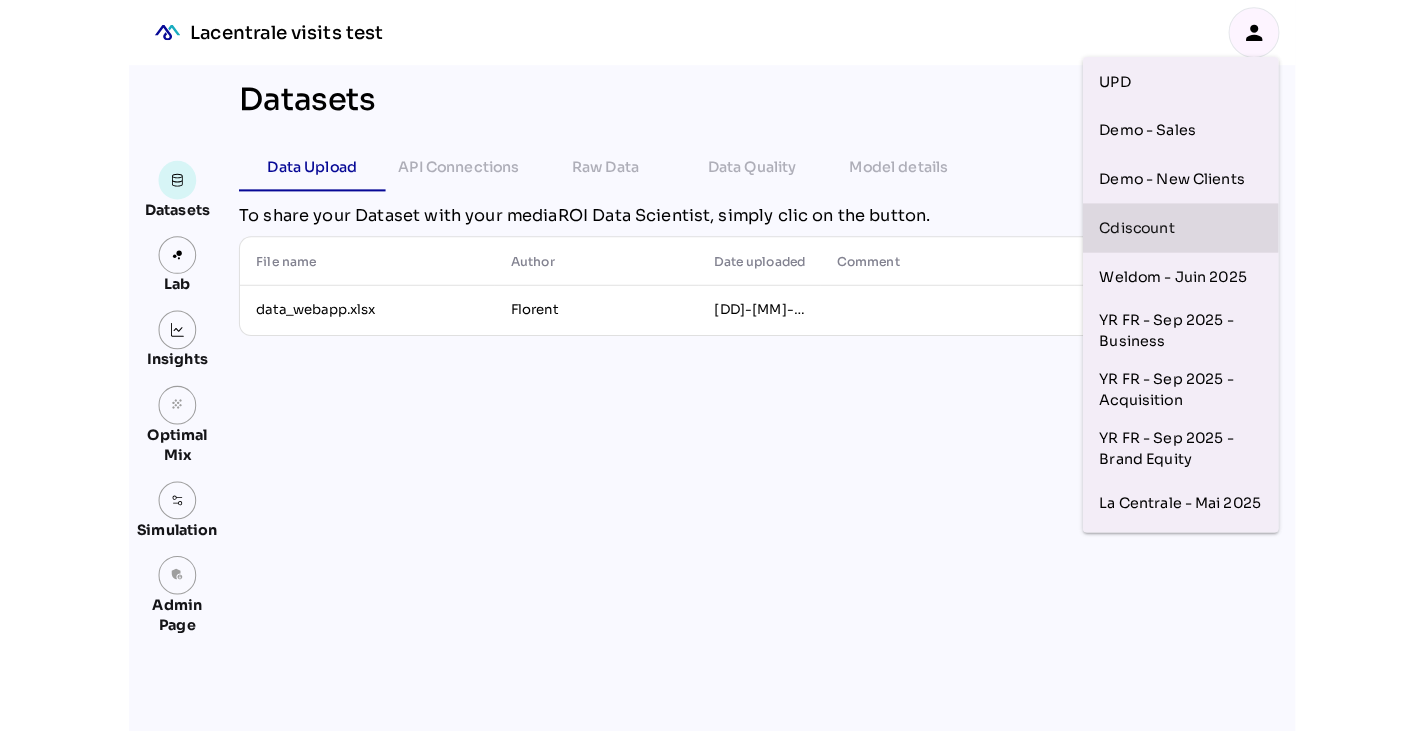 scroll, scrollTop: 319, scrollLeft: 0, axis: vertical 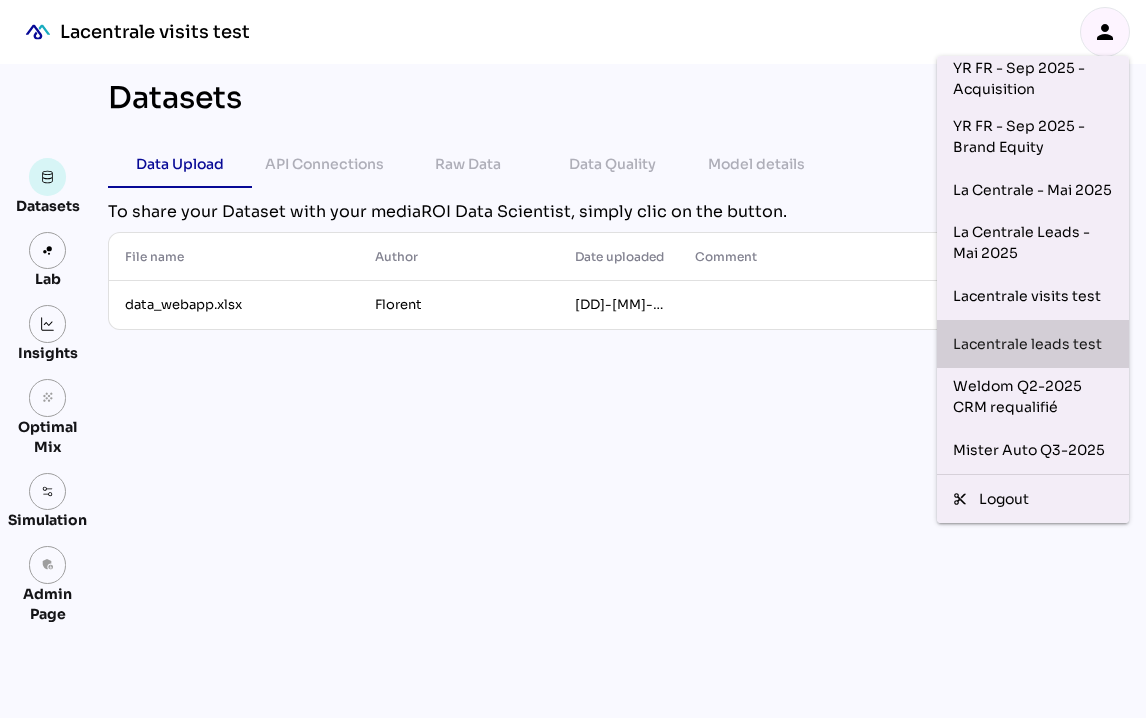 click on "Lacentrale leads test" at bounding box center (1033, 344) 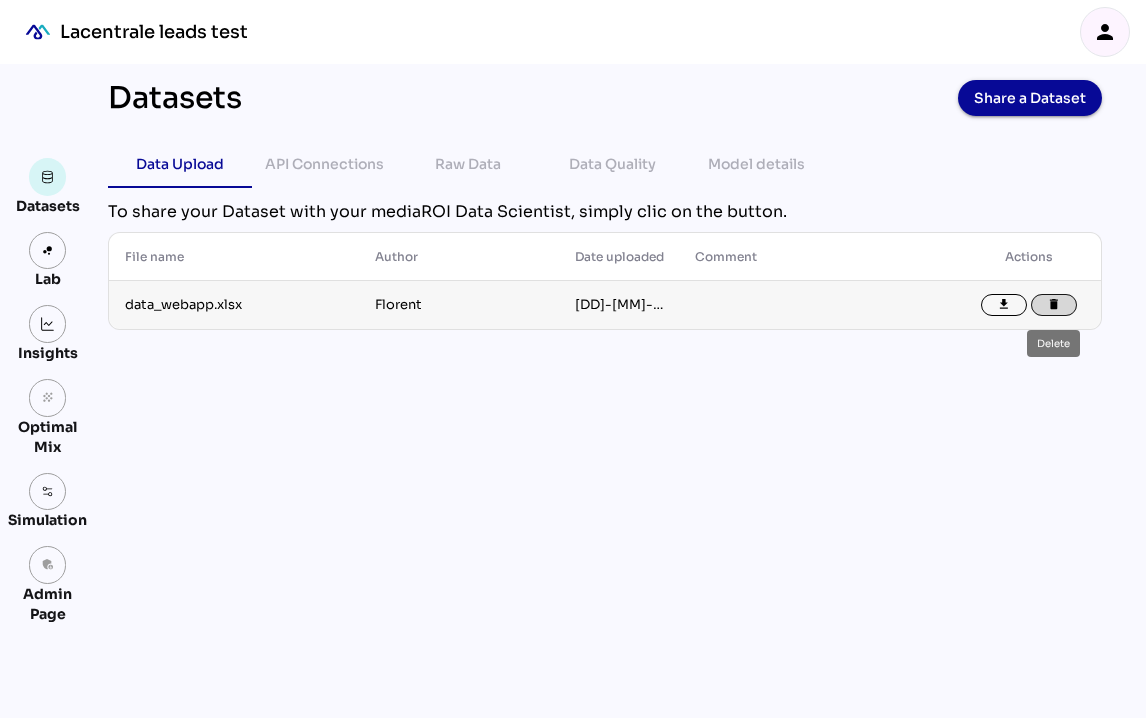 click on "delete" at bounding box center [1054, 305] 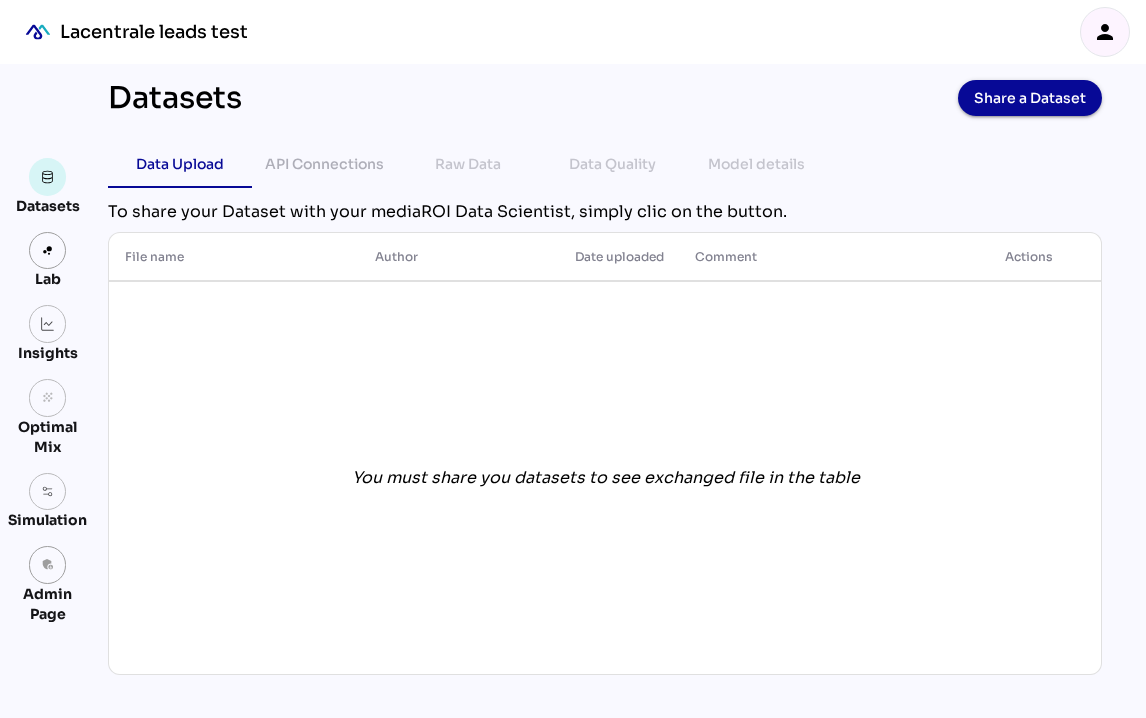 click on "You must share you datasets to see exchanged file in the table" 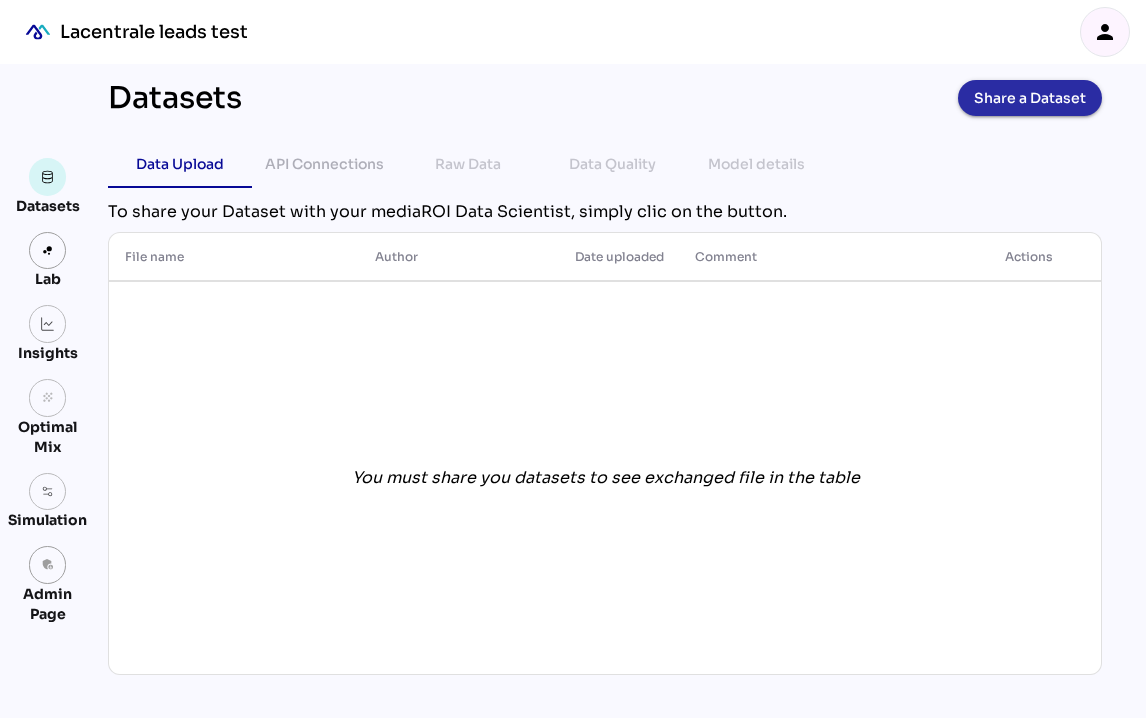 click on "Share a Dataset" at bounding box center (1030, 98) 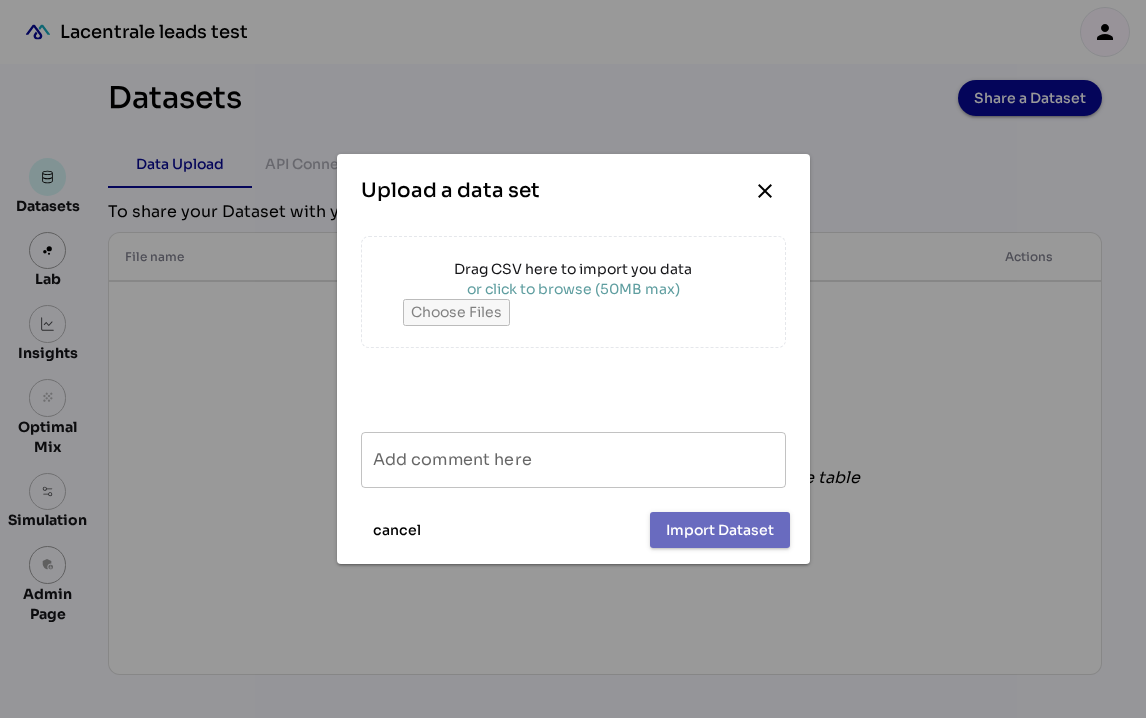 click on "Drag CSV here to import you data" at bounding box center [573, 269] 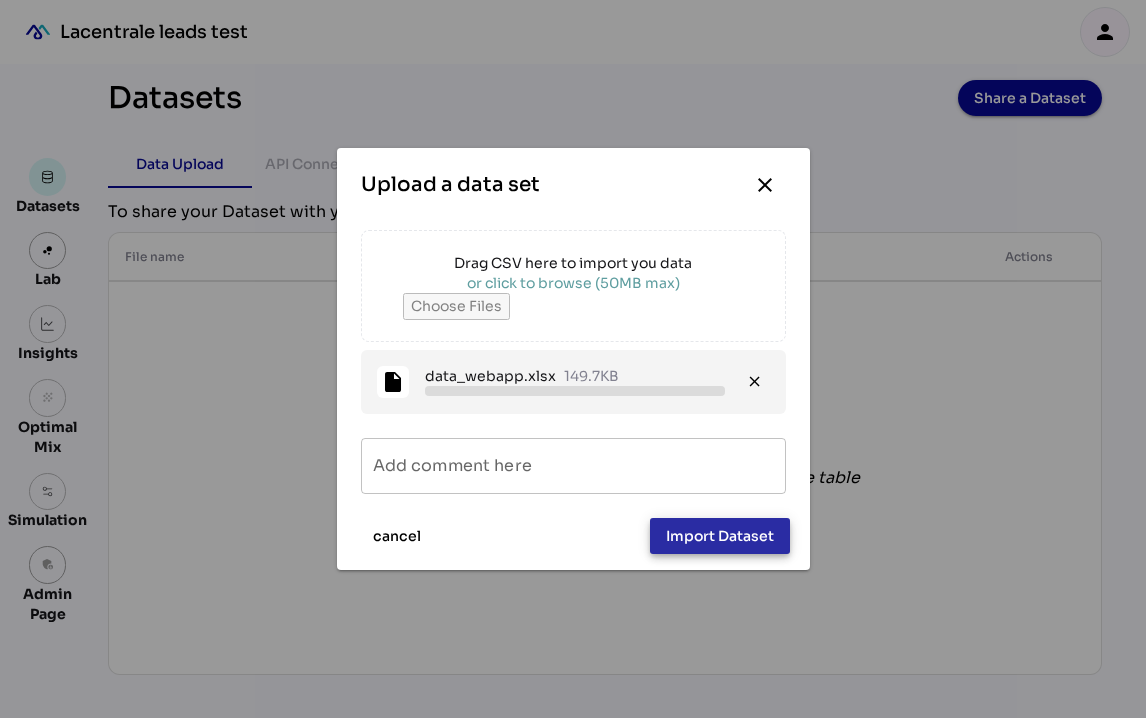 click on "Import Dataset" at bounding box center [720, 536] 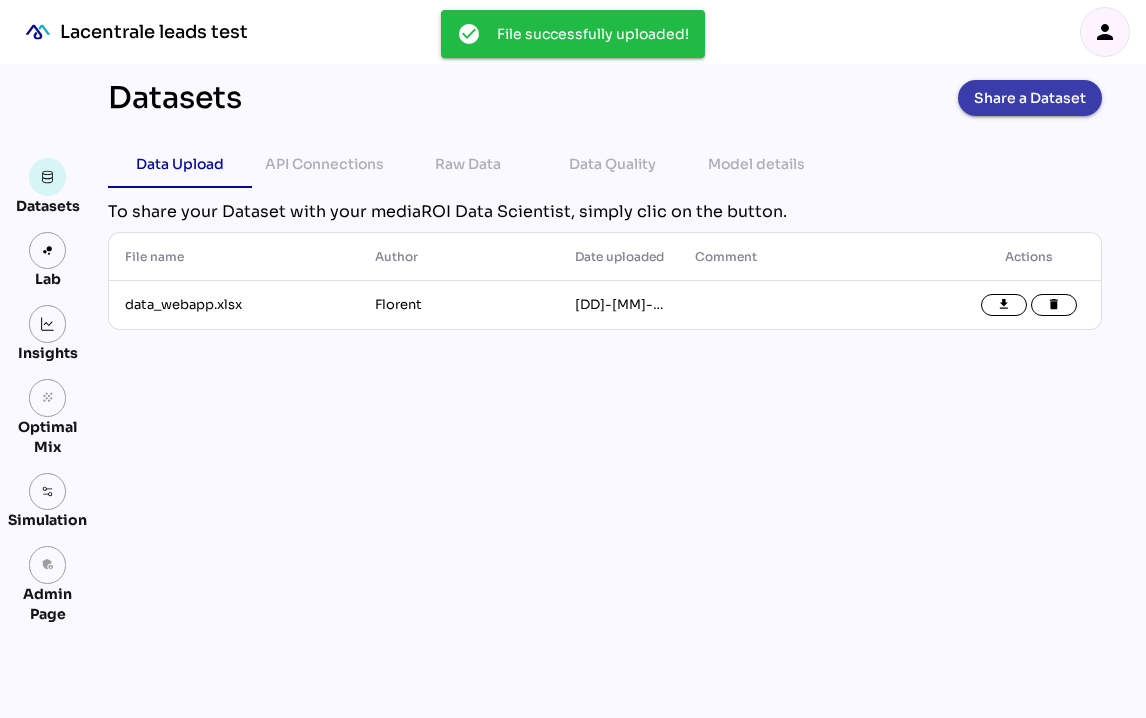click on "Share a Dataset" at bounding box center (1030, 98) 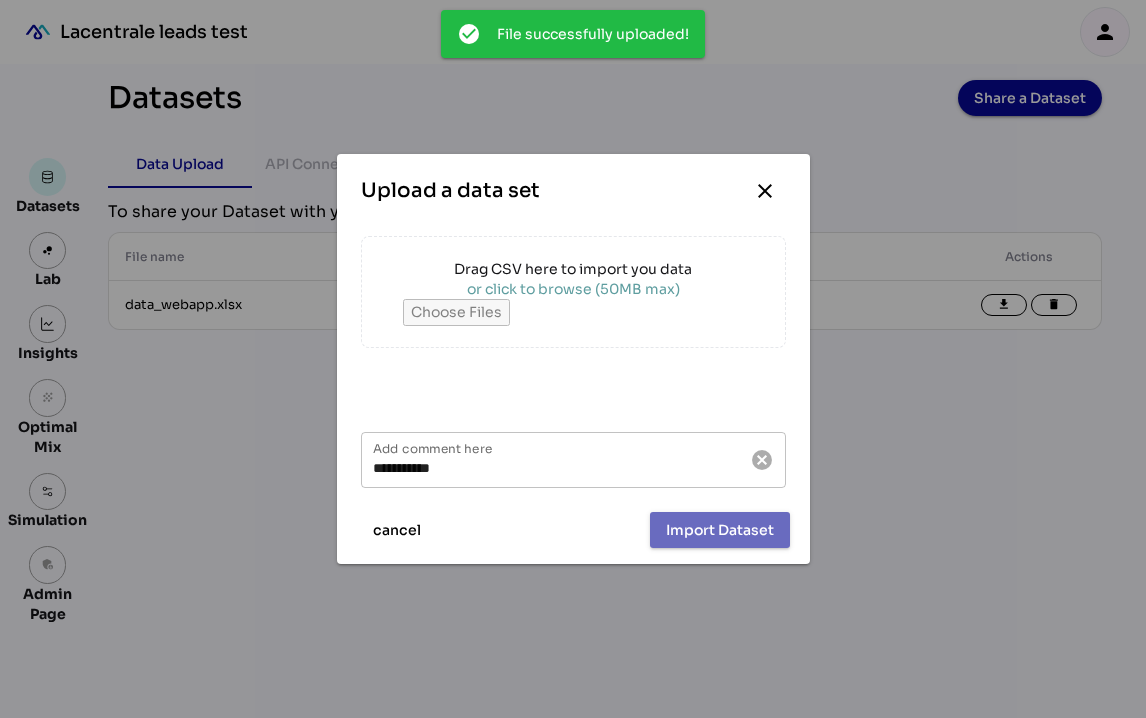 click on "or click to browse (50MB max)" at bounding box center [573, 289] 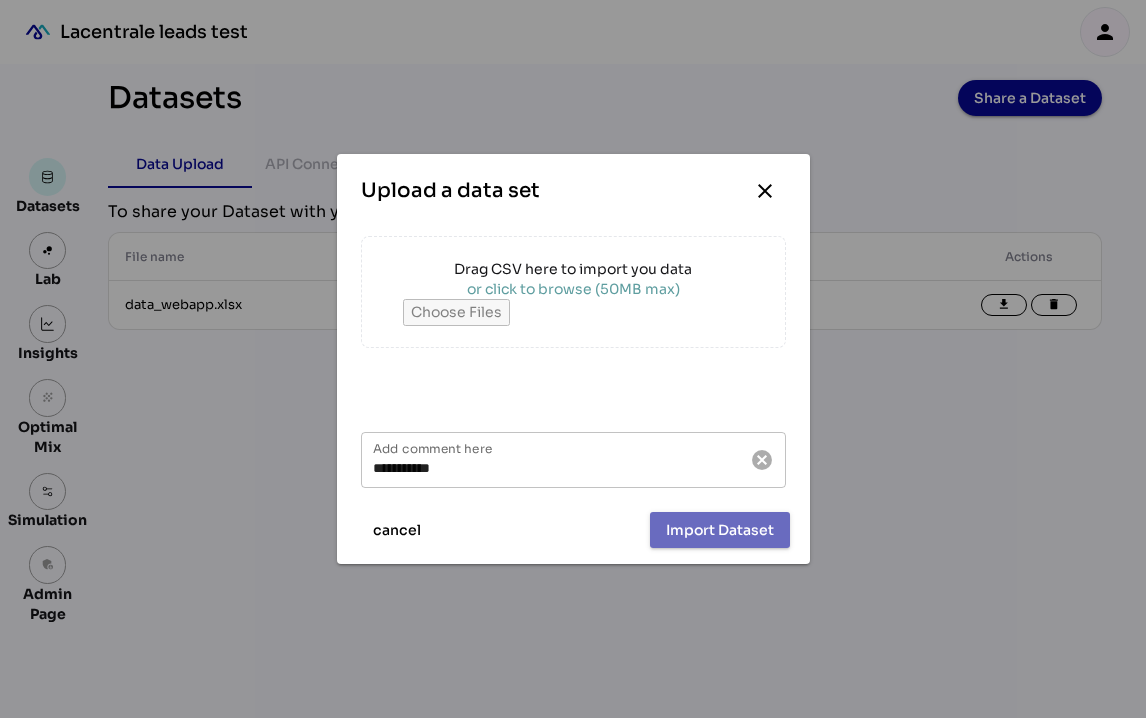 type on "**********" 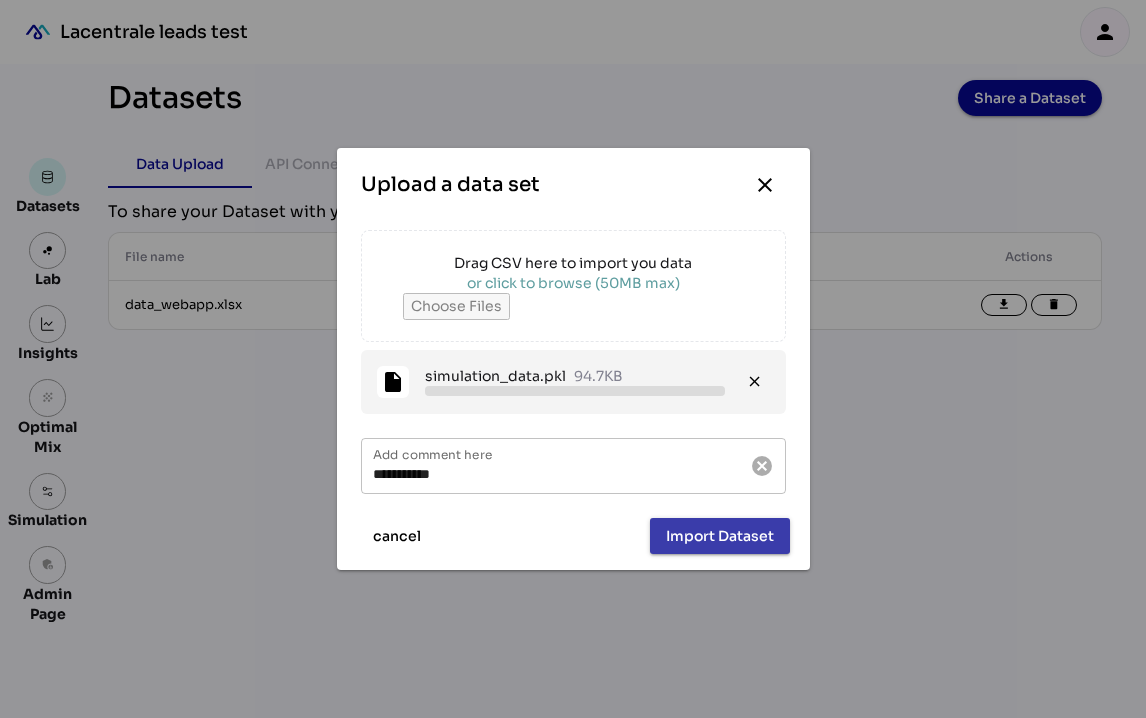 click on "Import Dataset" at bounding box center (720, 536) 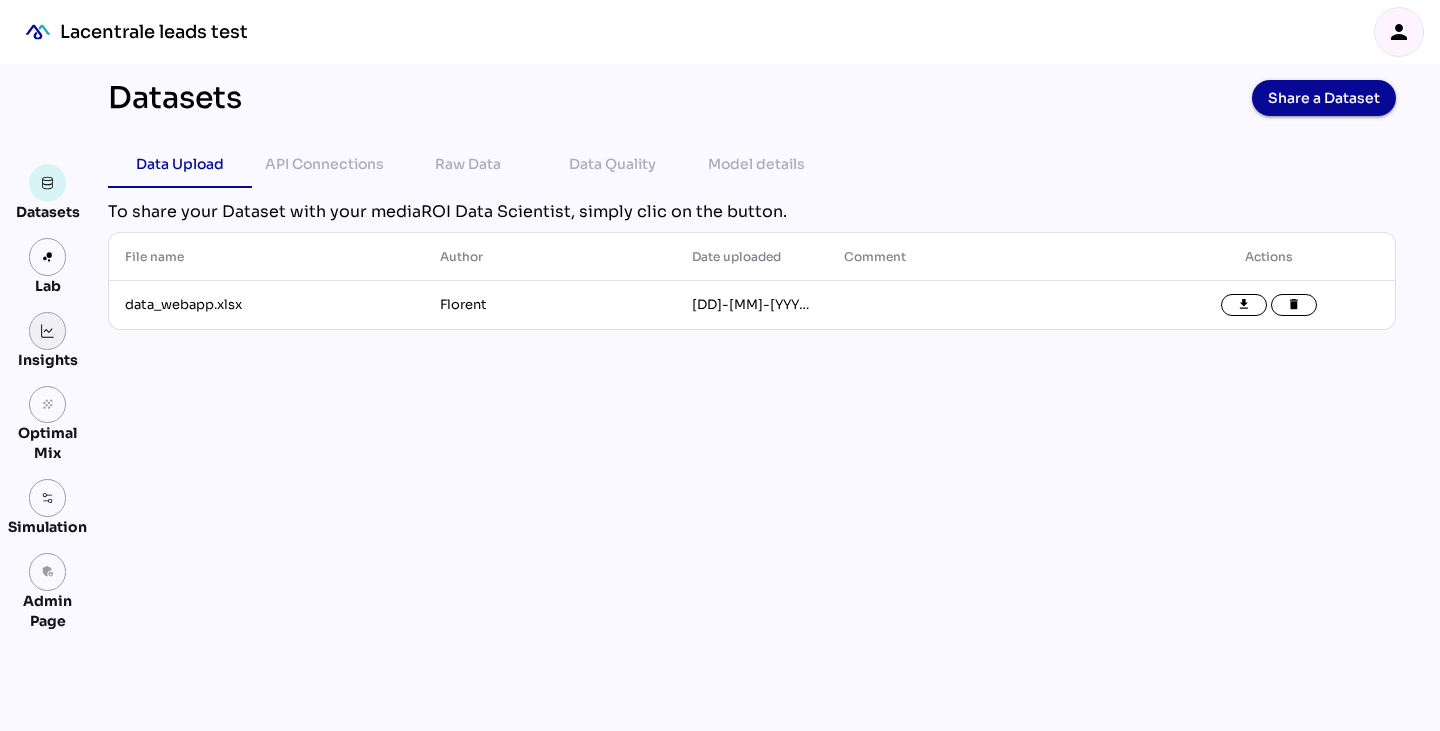 click at bounding box center [48, 331] 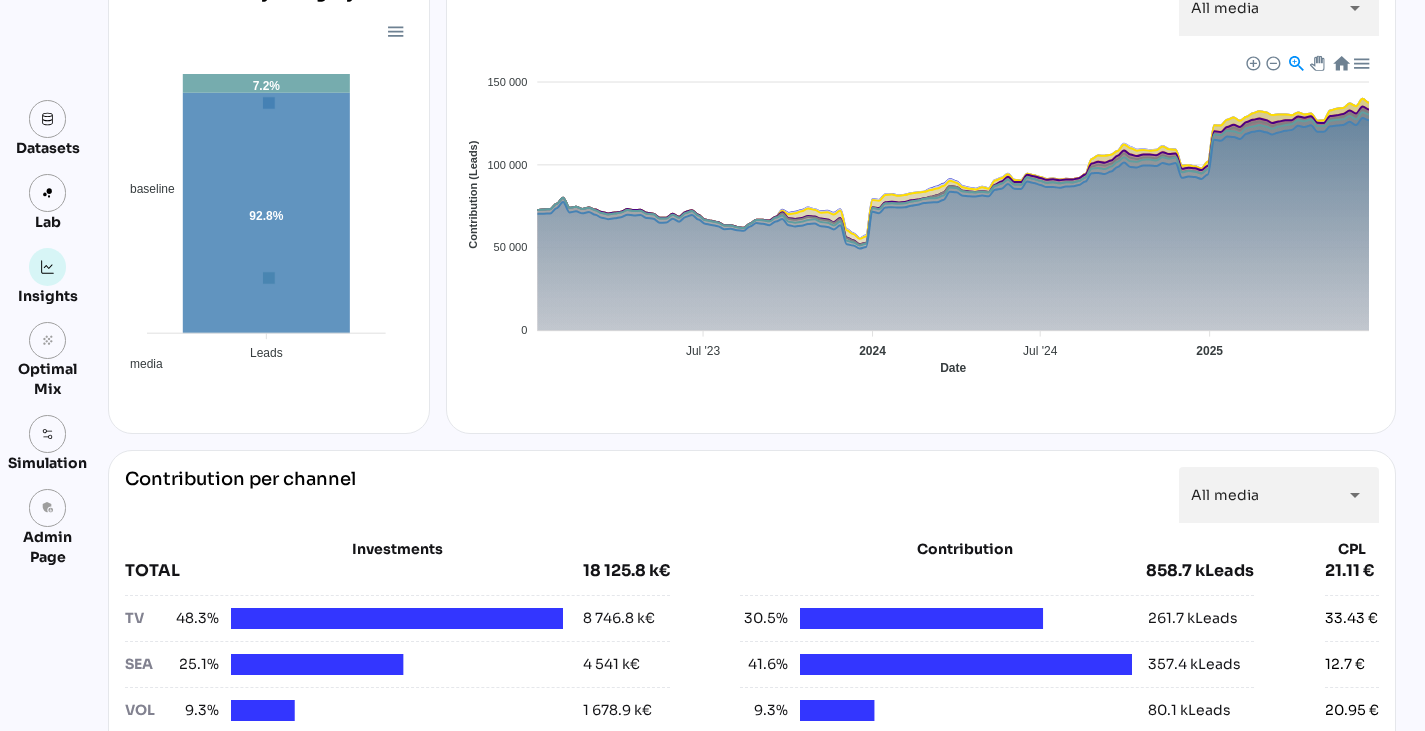 scroll, scrollTop: 0, scrollLeft: 0, axis: both 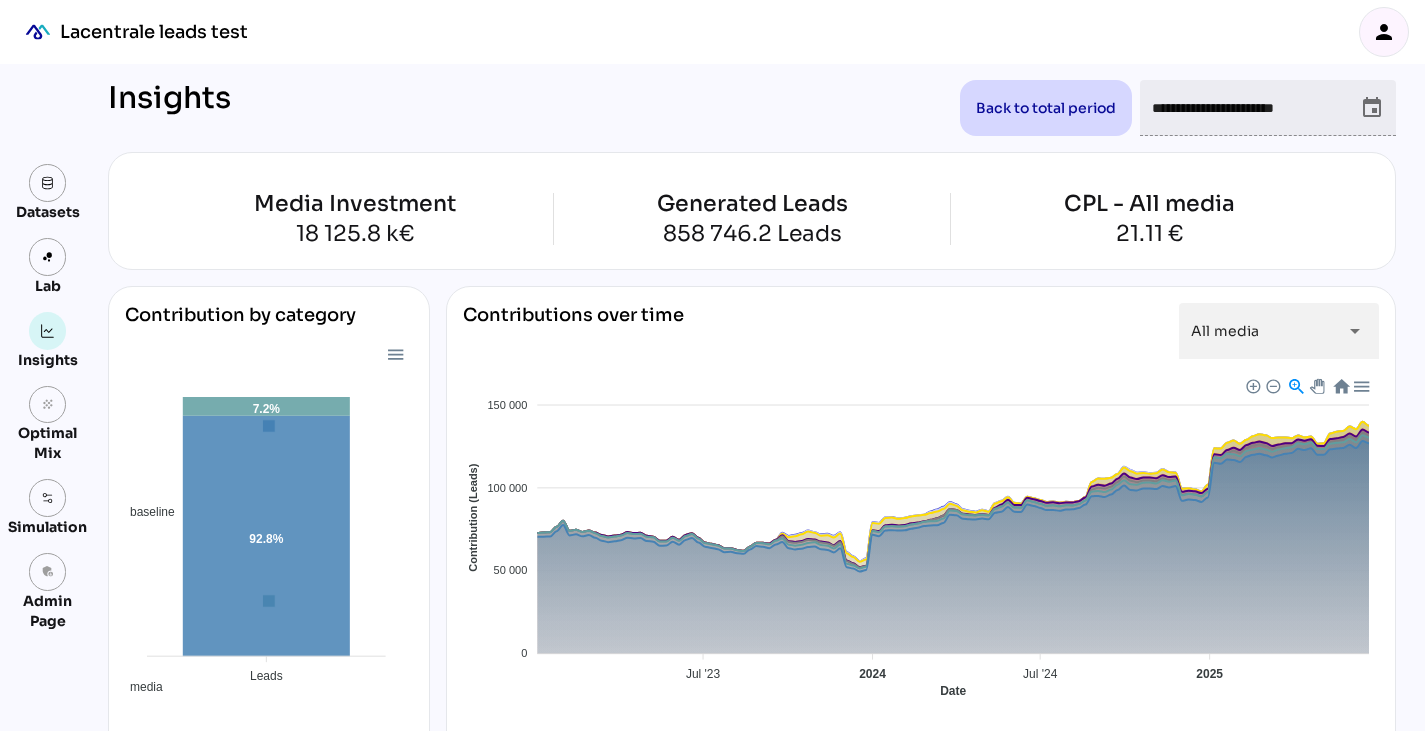 click on "person" at bounding box center [1384, 32] 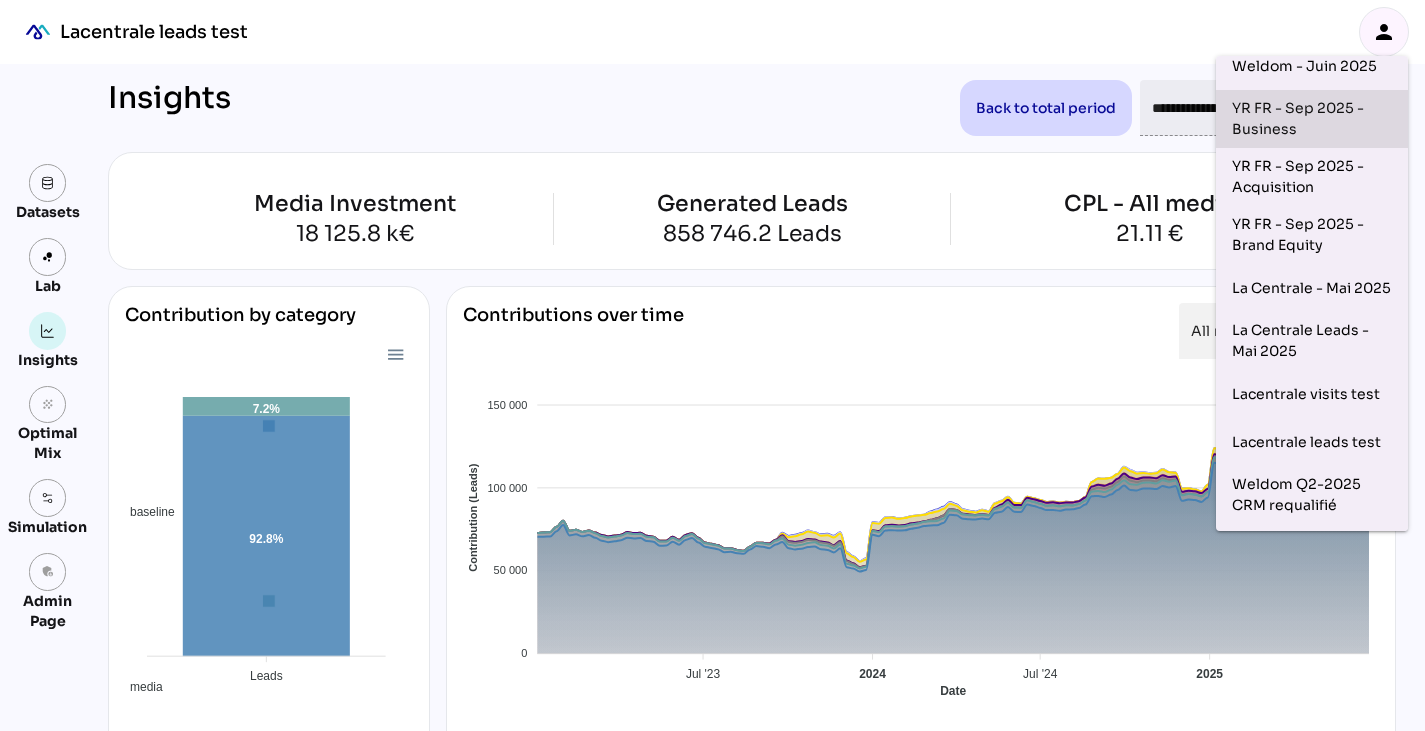 scroll, scrollTop: 311, scrollLeft: 0, axis: vertical 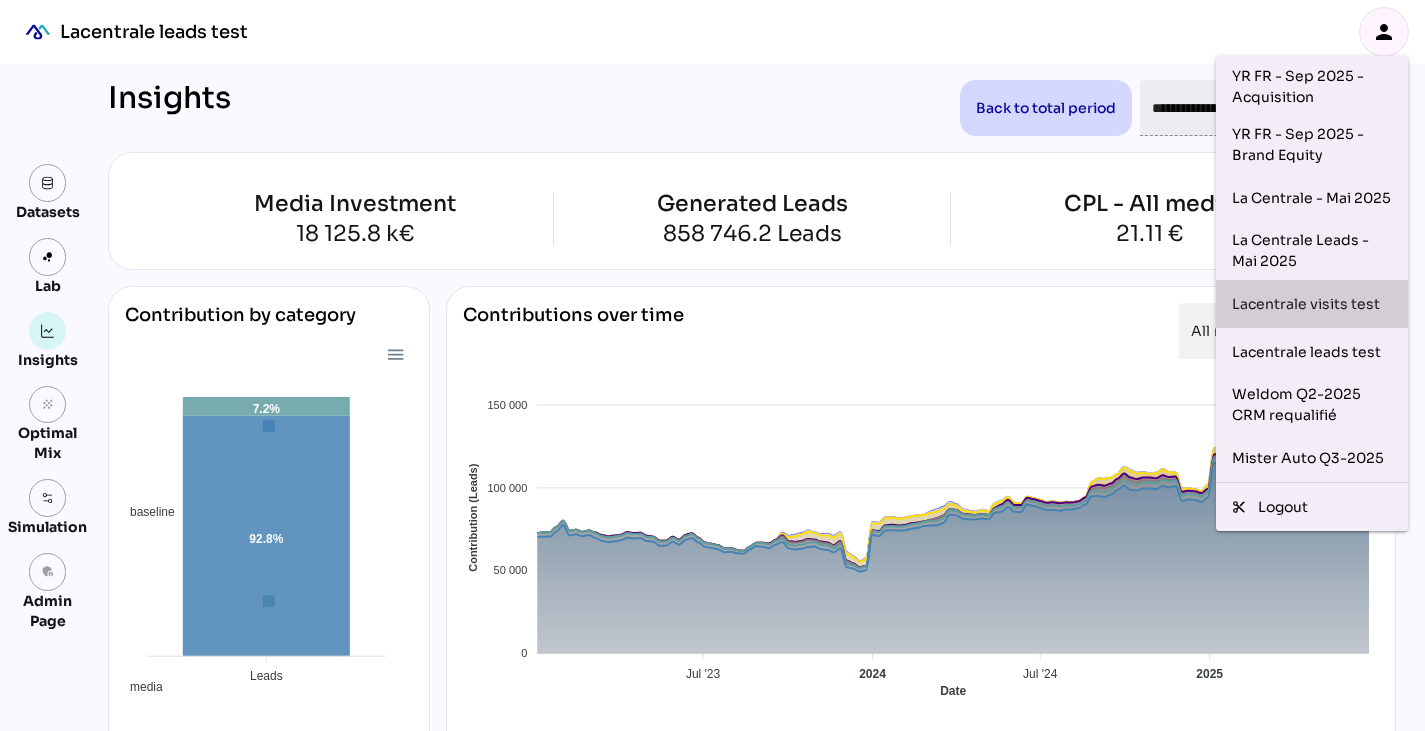 click on "Lacentrale visits test" at bounding box center [1312, 304] 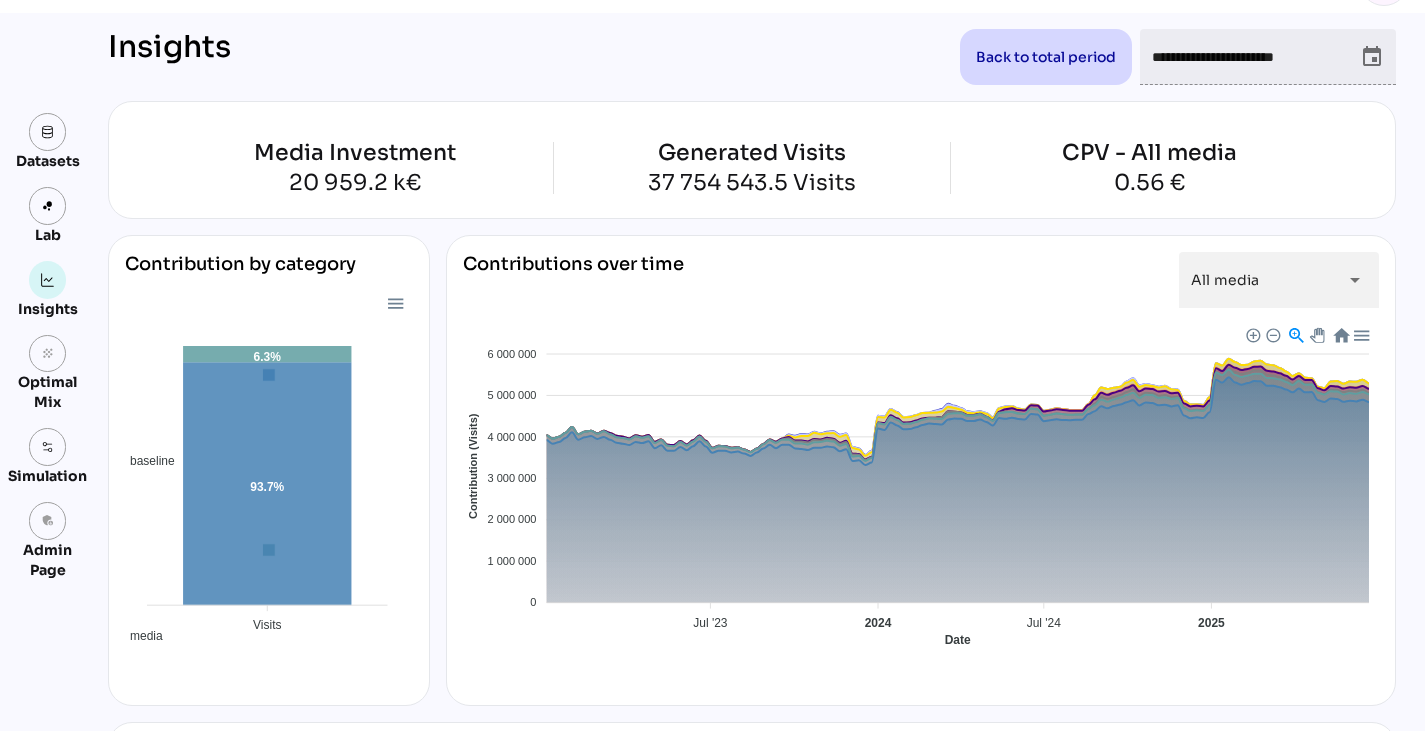 scroll, scrollTop: 0, scrollLeft: 0, axis: both 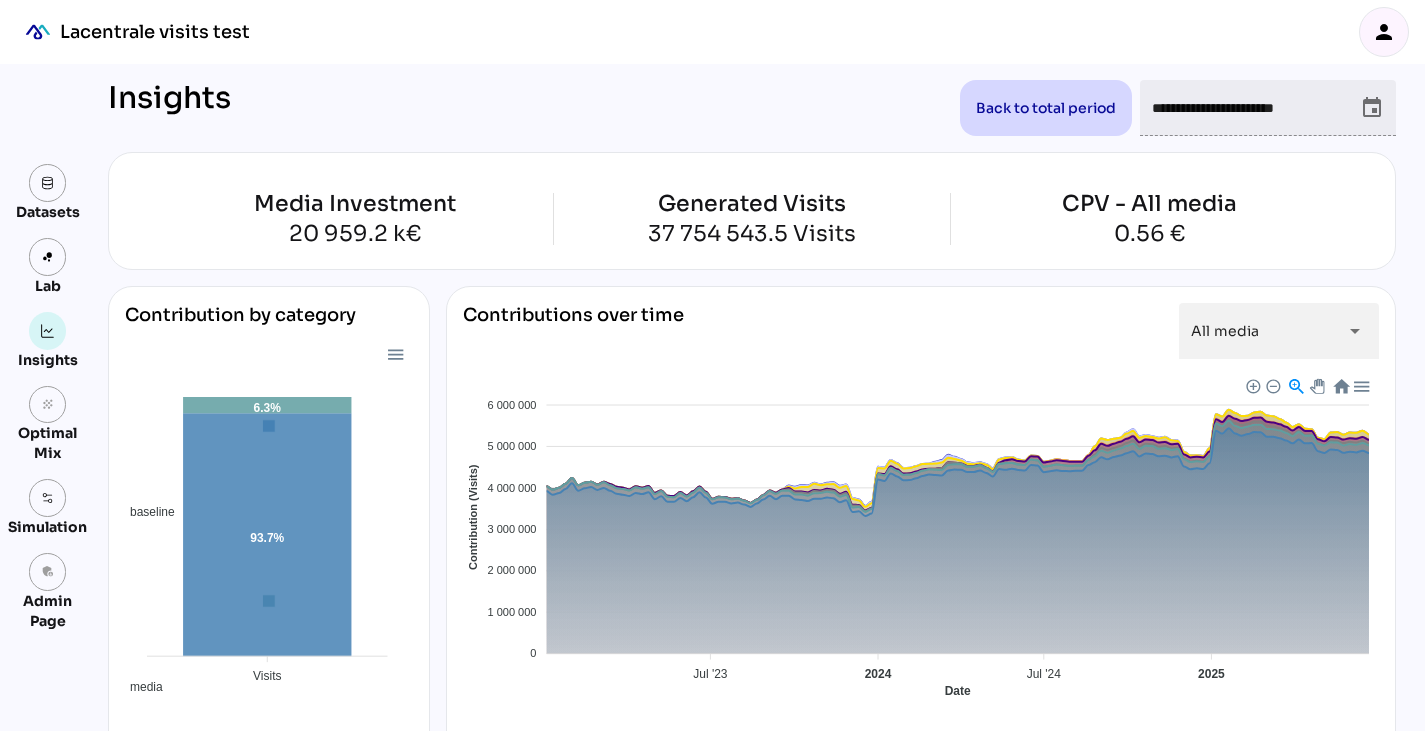 click on "person" at bounding box center [1384, 32] 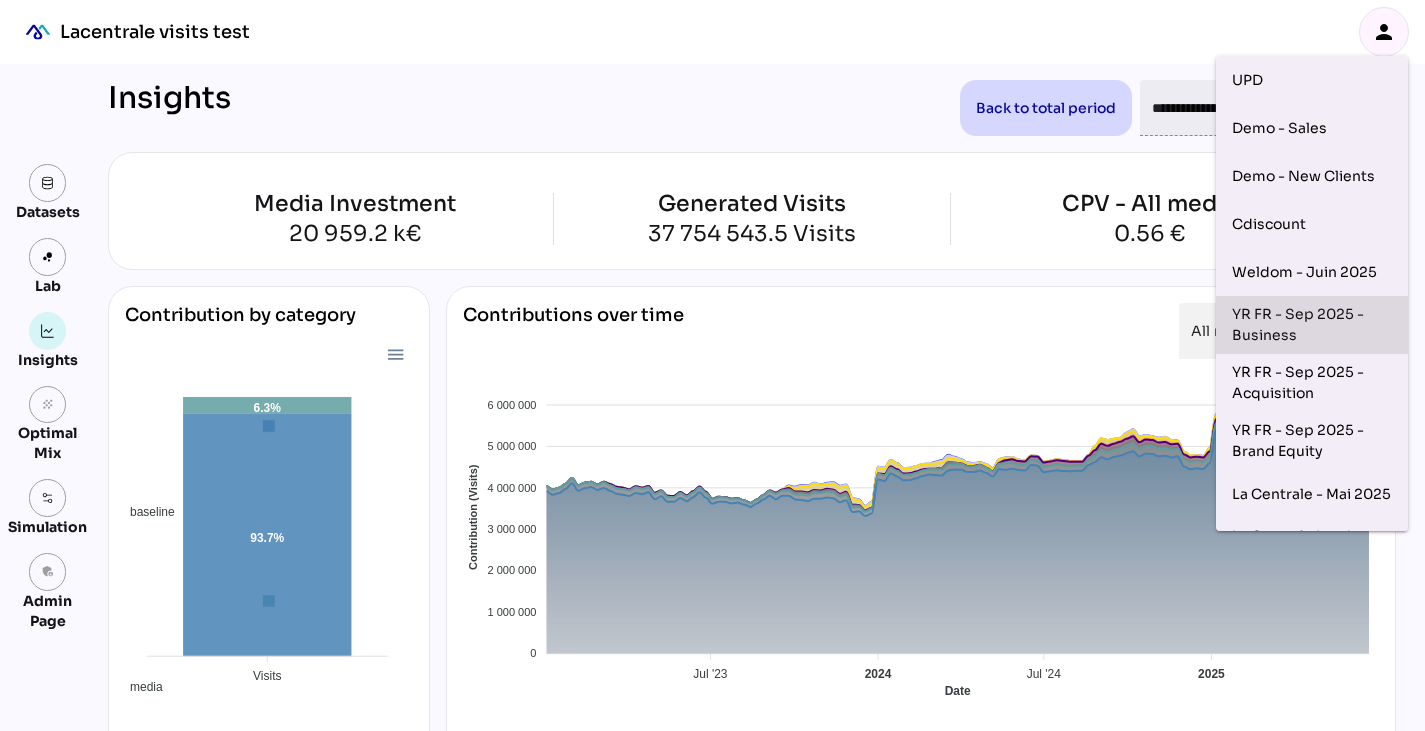 scroll, scrollTop: 311, scrollLeft: 0, axis: vertical 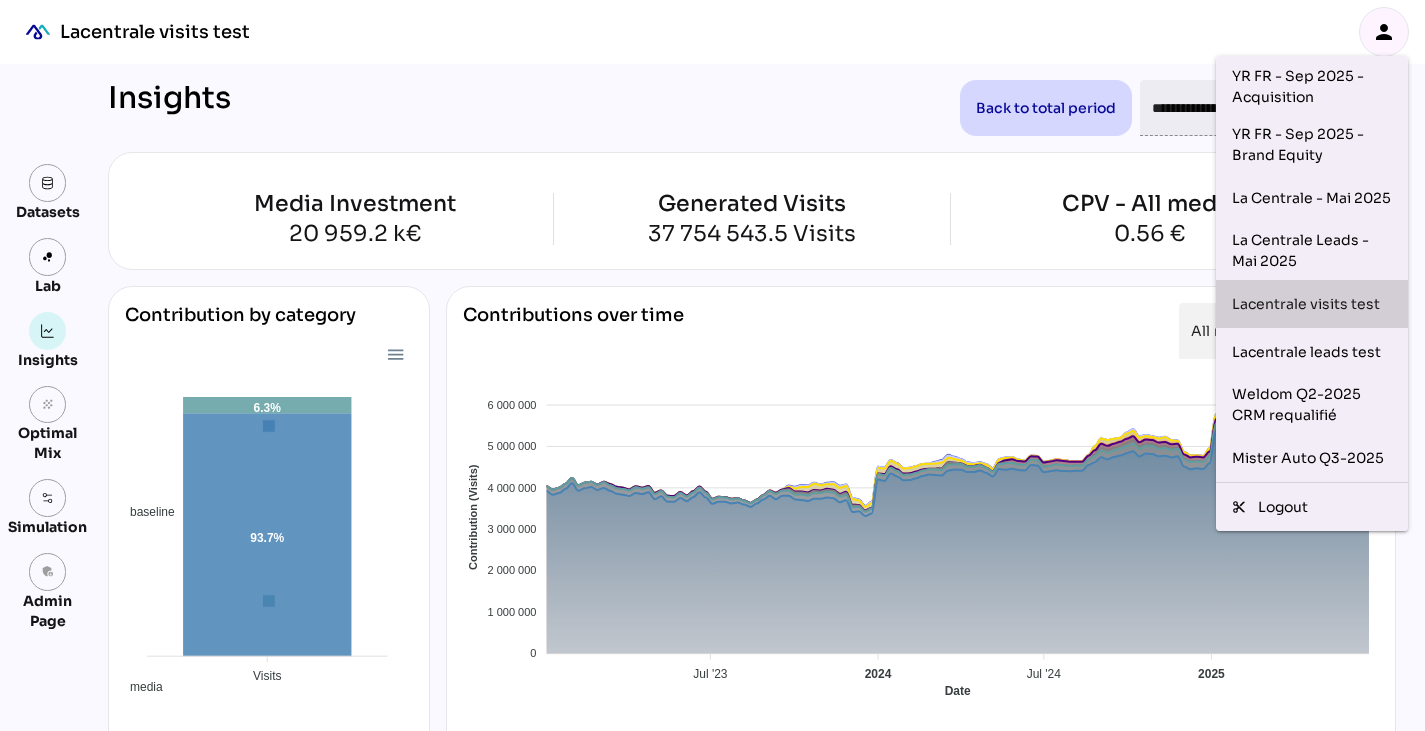 click on "Lacentrale visits test" at bounding box center (1312, 304) 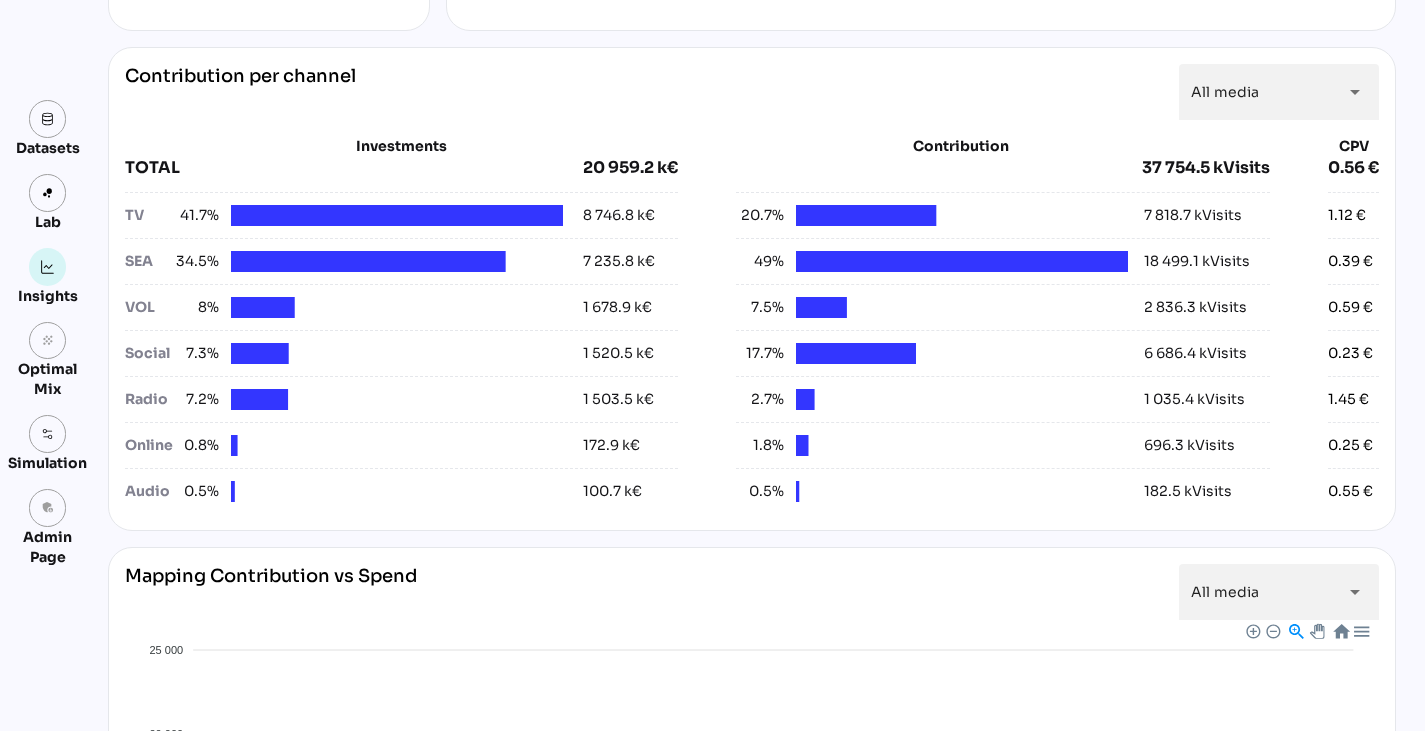 scroll, scrollTop: 723, scrollLeft: 0, axis: vertical 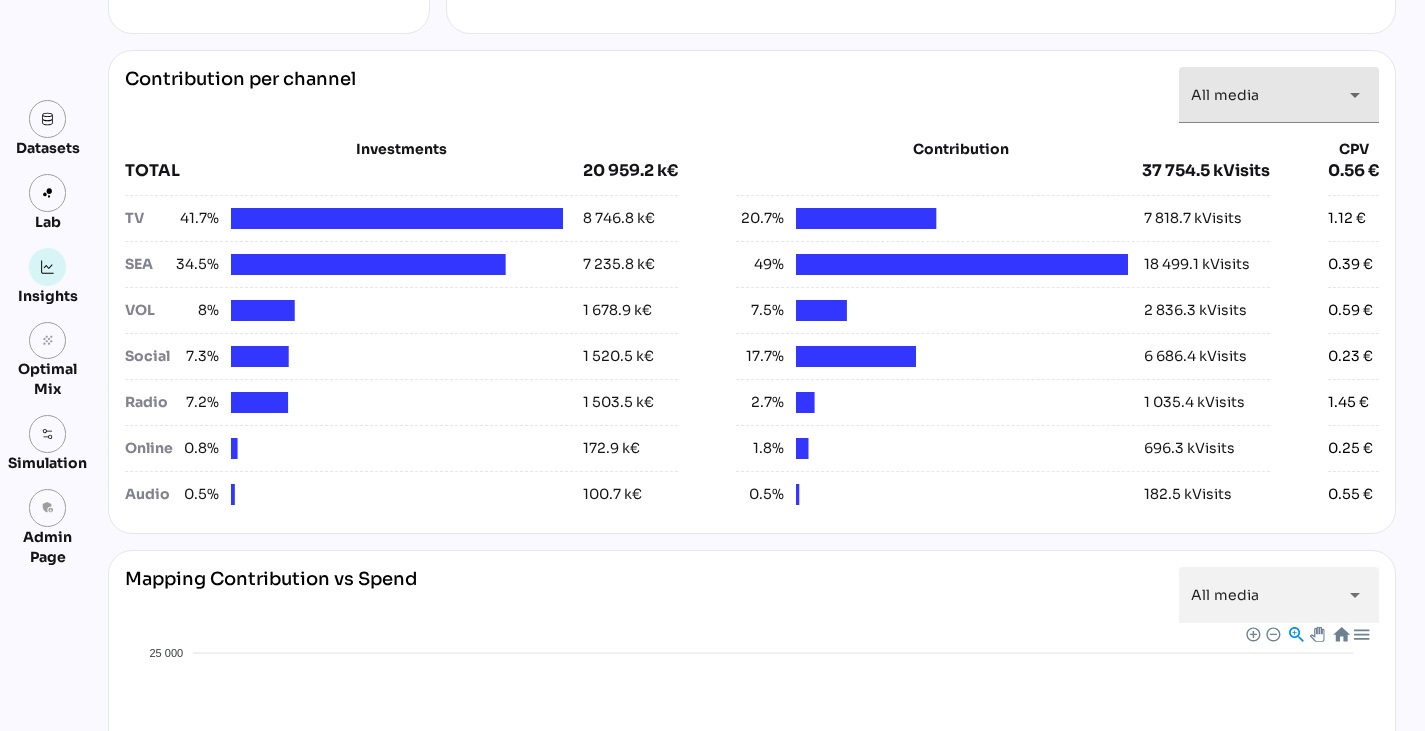 click on "arrow_drop_down" at bounding box center [1349, 95] 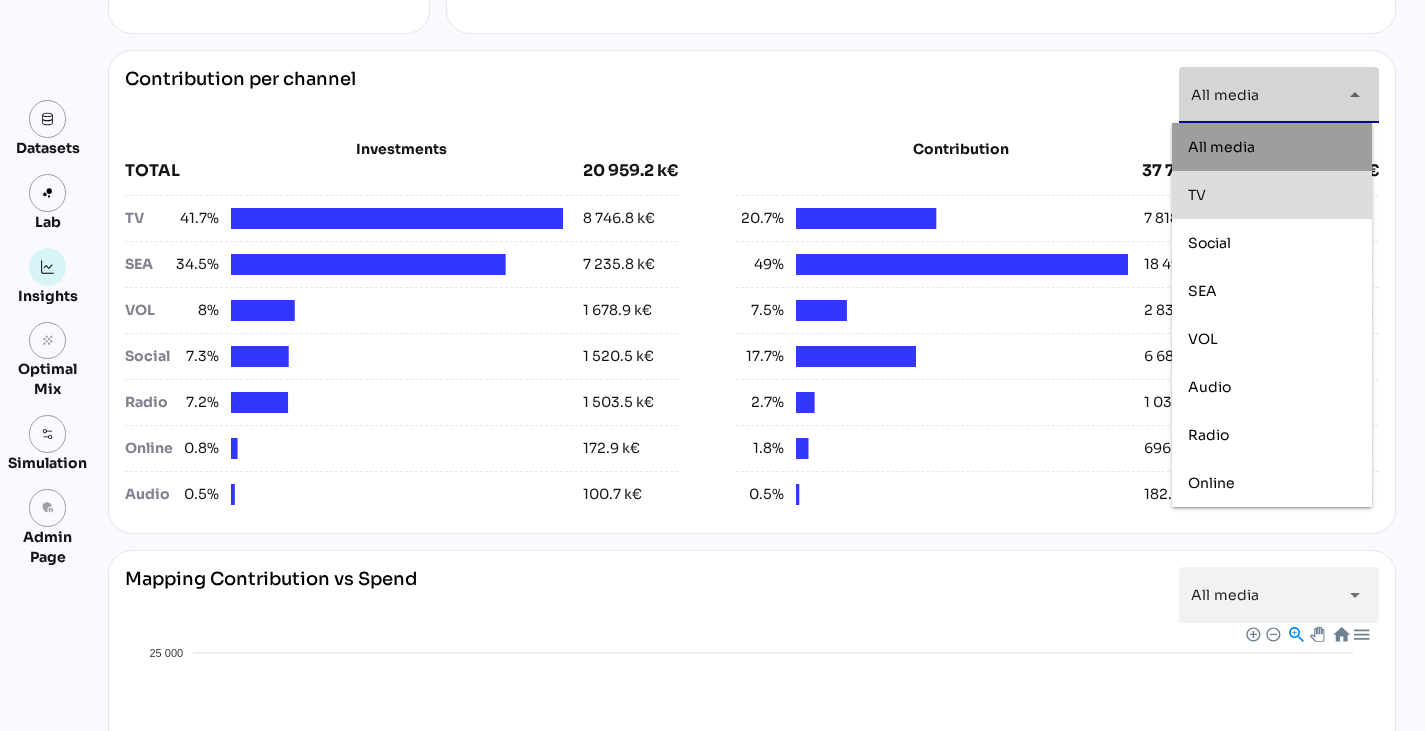 click on "TV" at bounding box center [1272, 195] 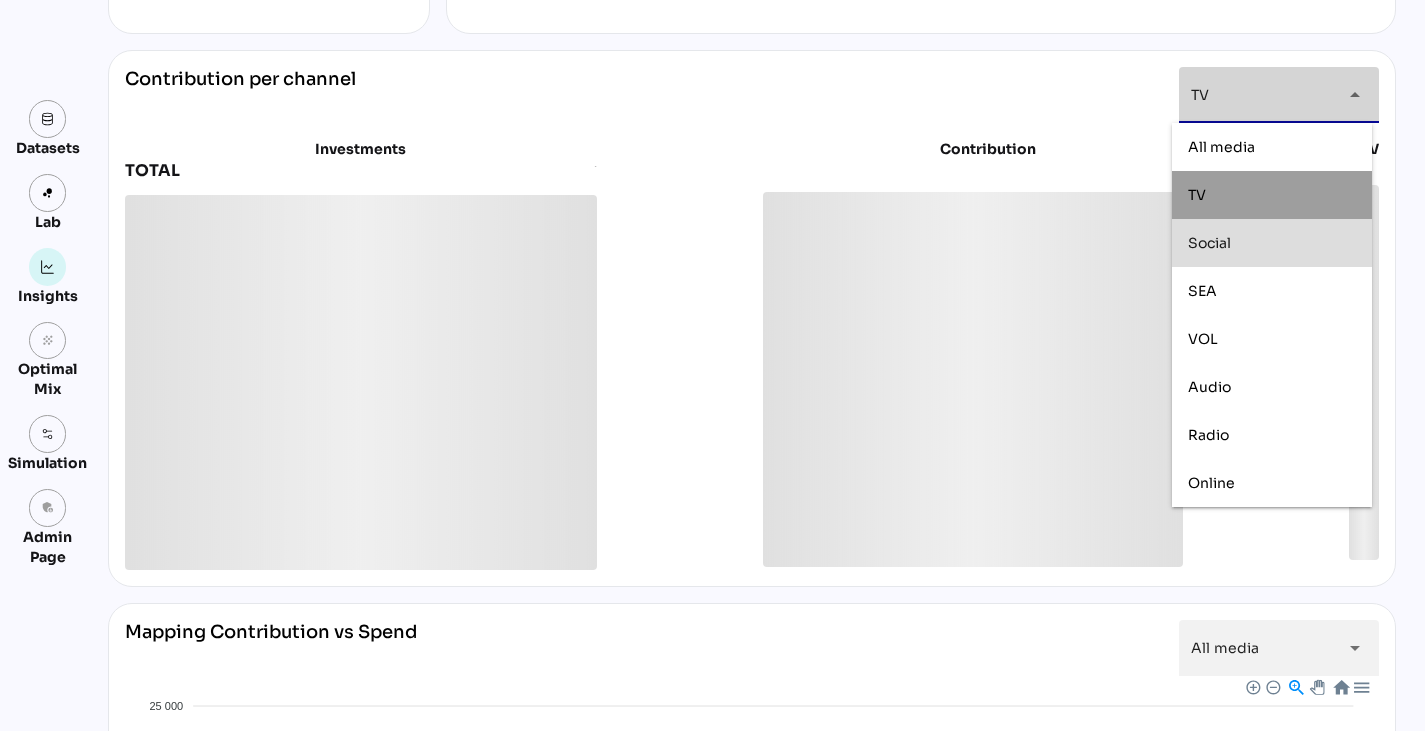 click on "Social" at bounding box center [1272, 243] 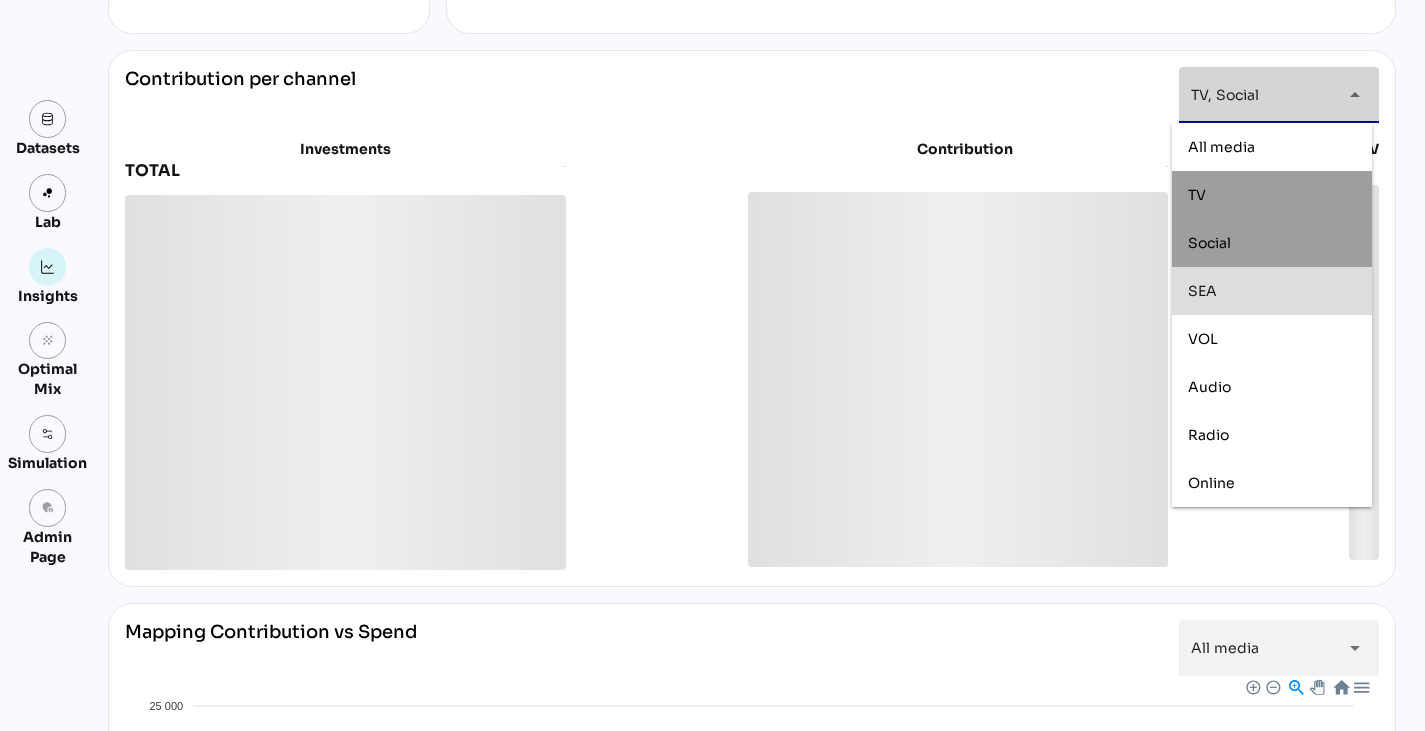 click on "SEA" at bounding box center (1272, 291) 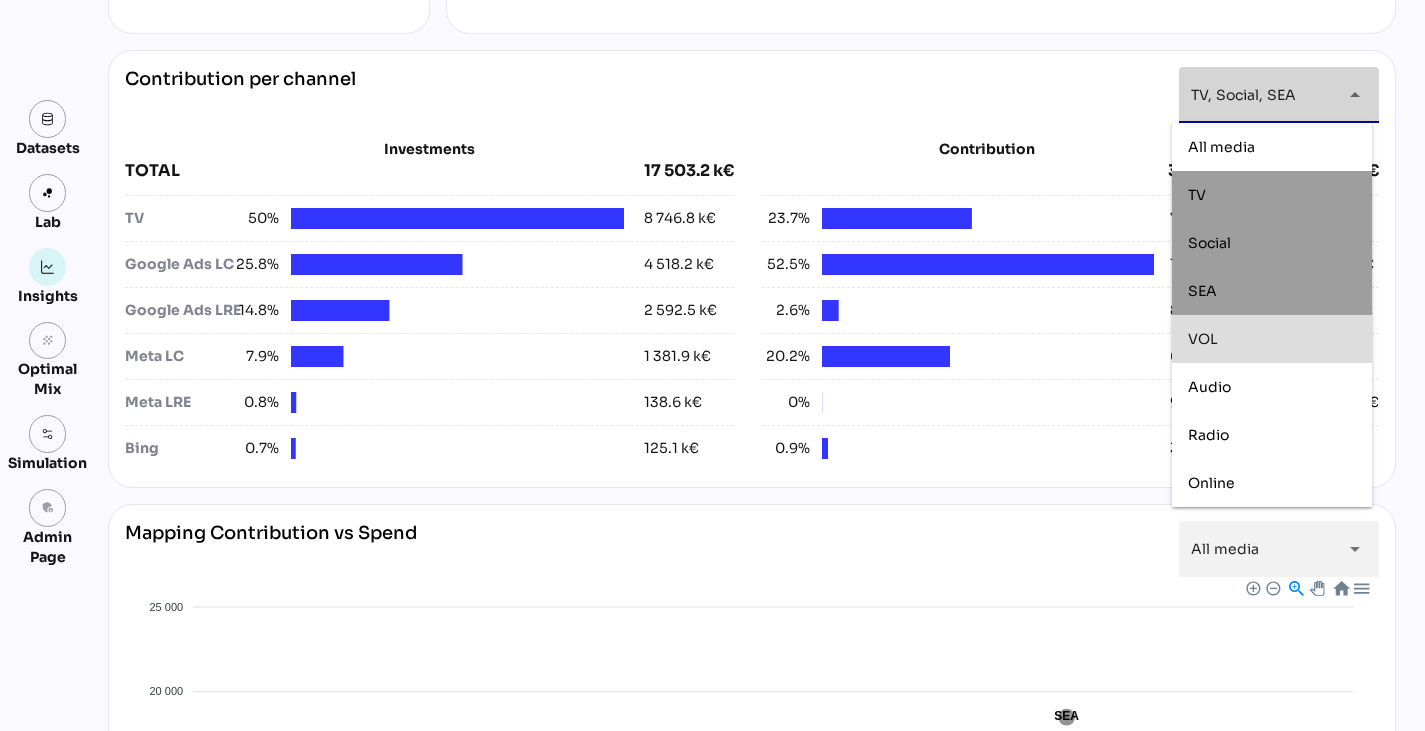 click on "VOL" at bounding box center (1272, 339) 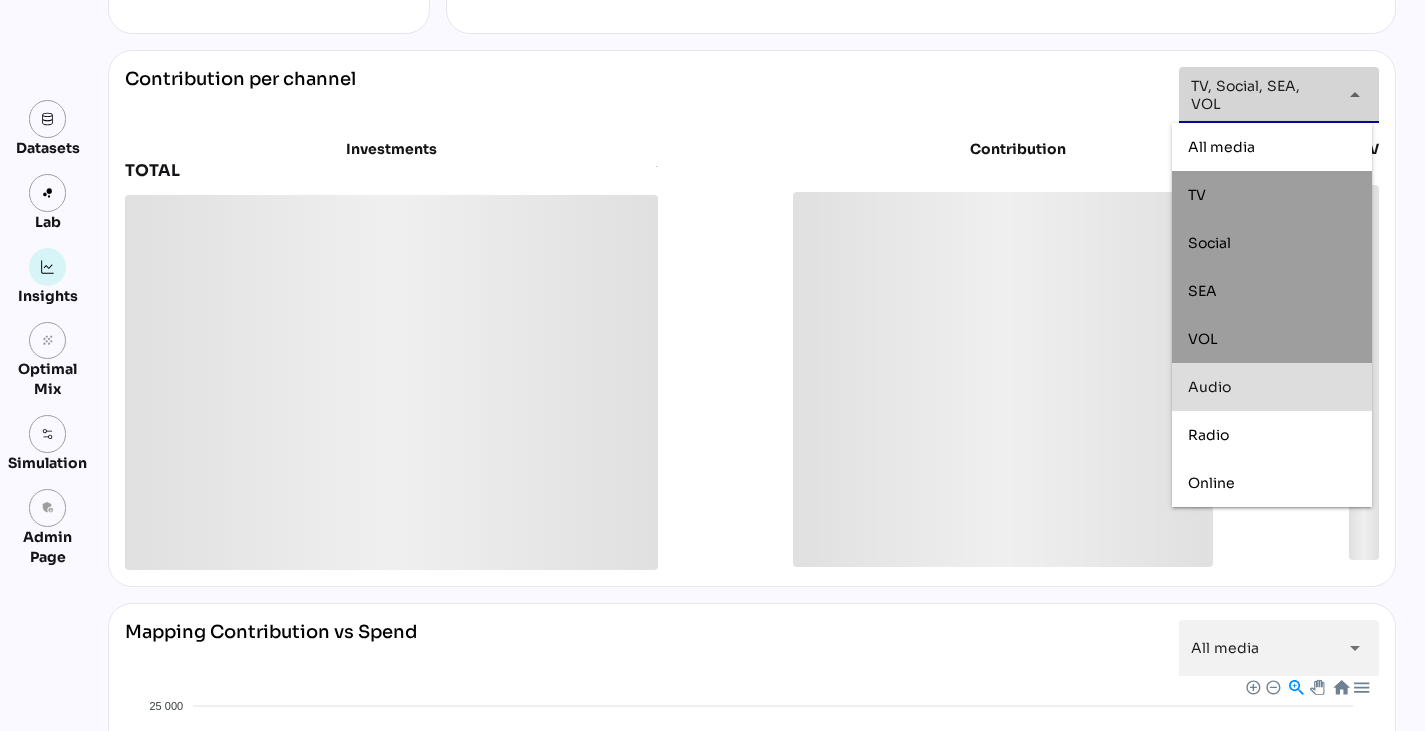 click on "Audio" at bounding box center [1272, 387] 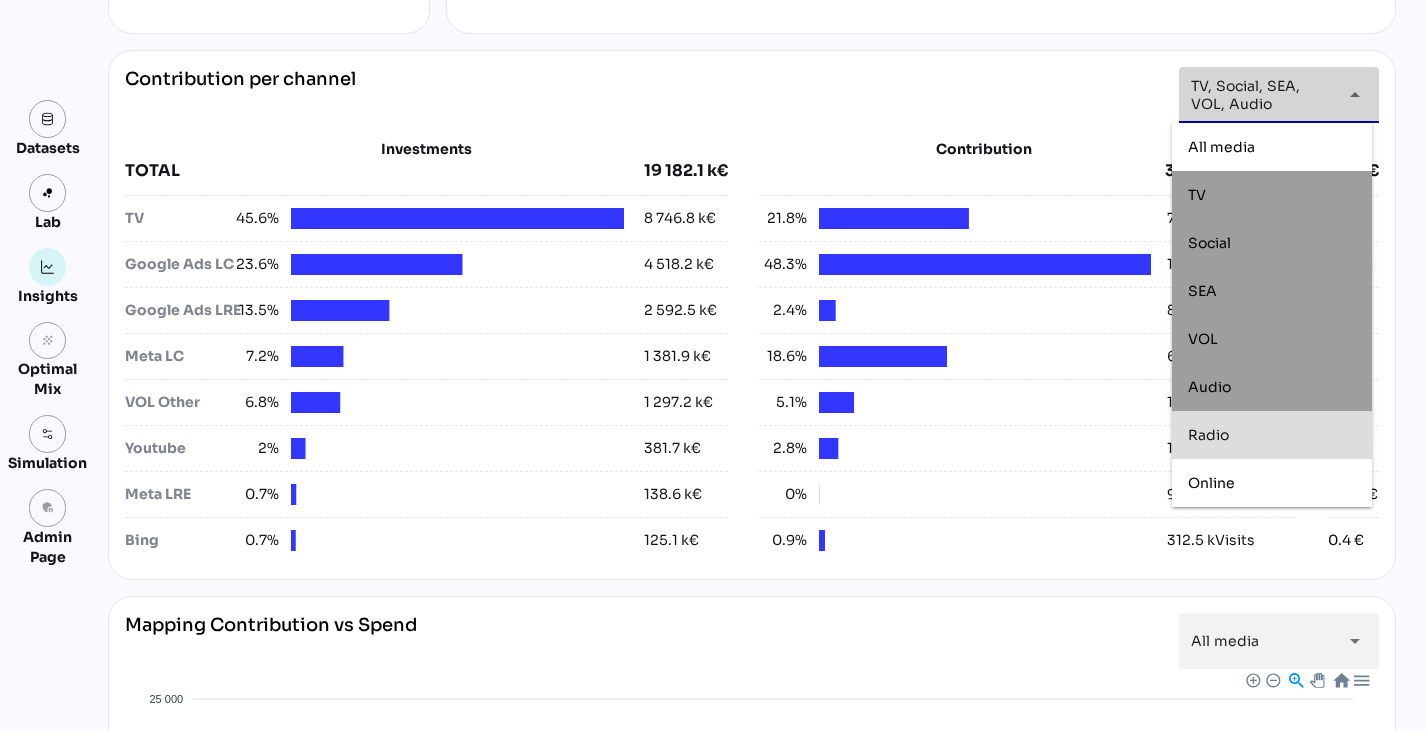 click on "Radio" at bounding box center [1272, 435] 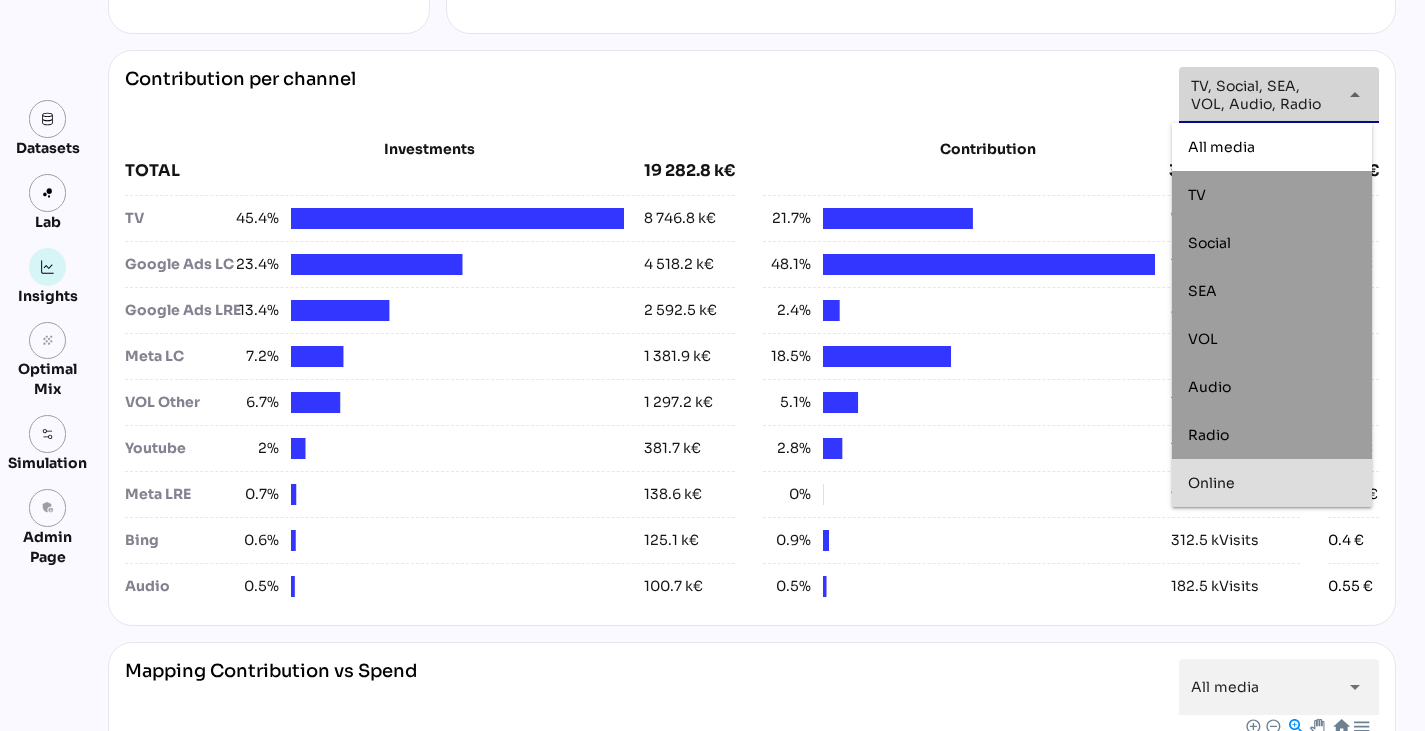 click on "Online" at bounding box center [1272, 483] 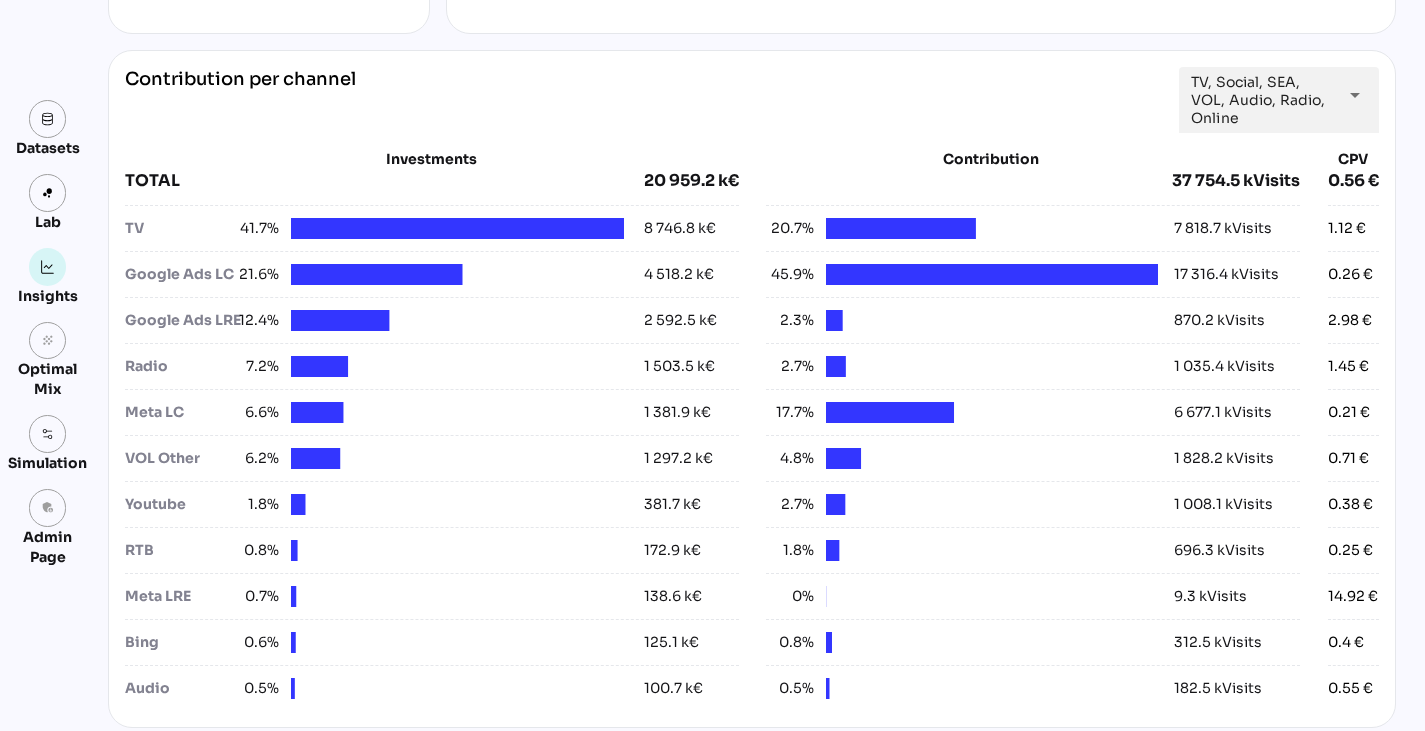 click on "**********" at bounding box center (752, 389) 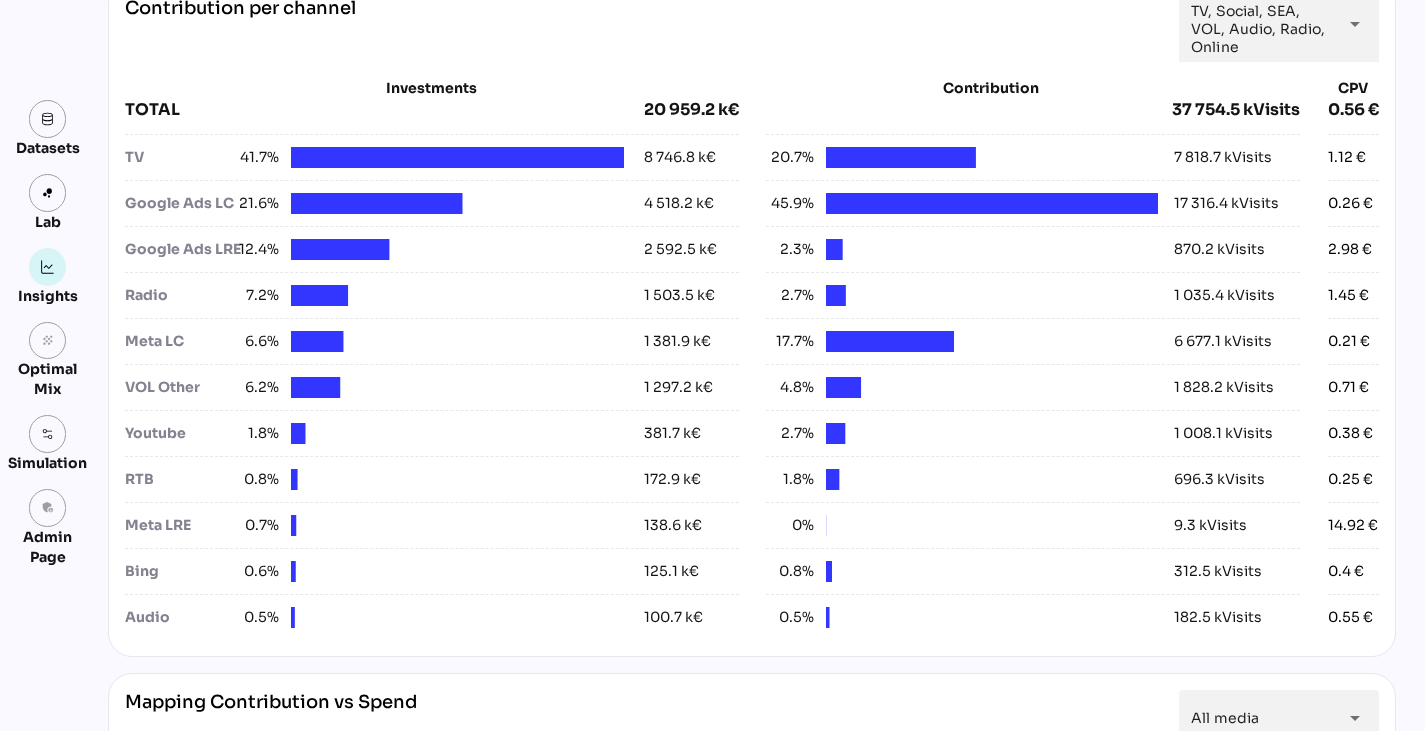 scroll, scrollTop: 803, scrollLeft: 0, axis: vertical 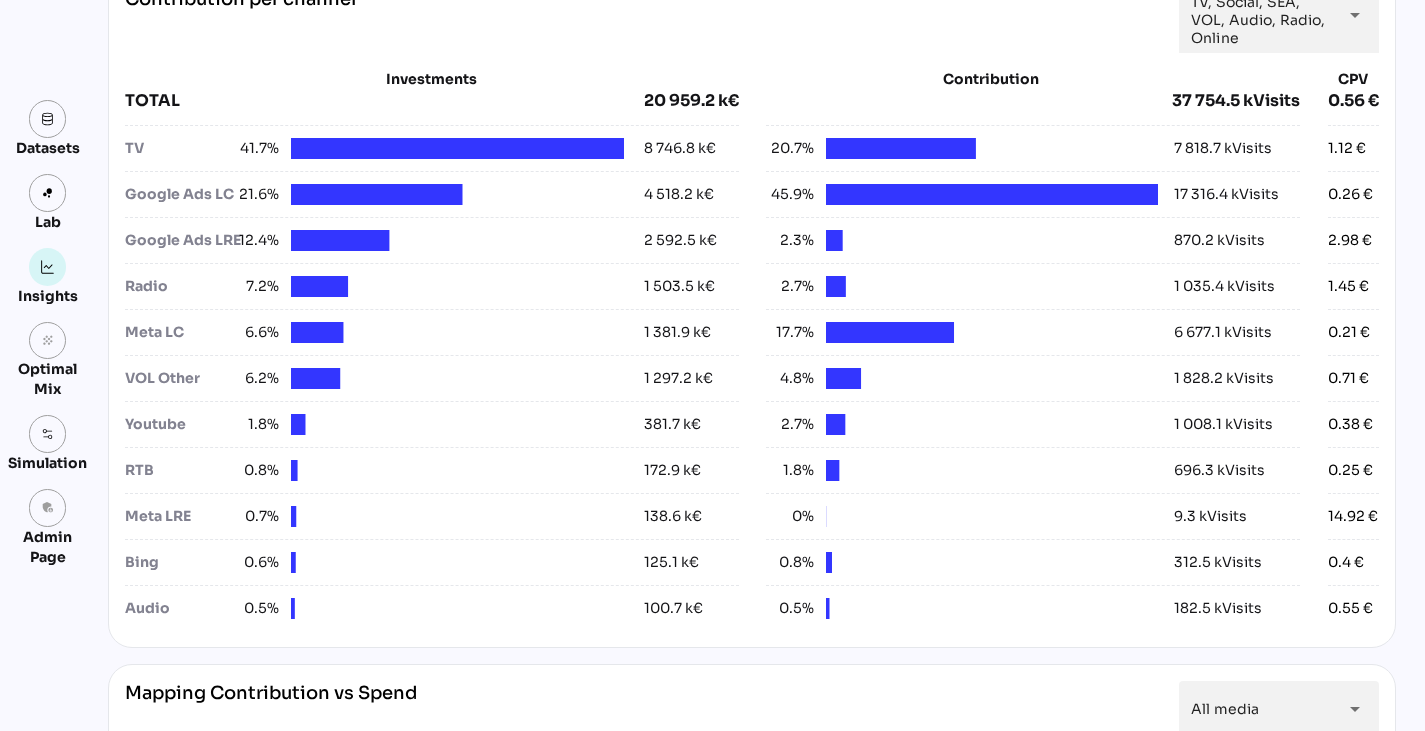 click on "2.98 €" at bounding box center (1353, 240) 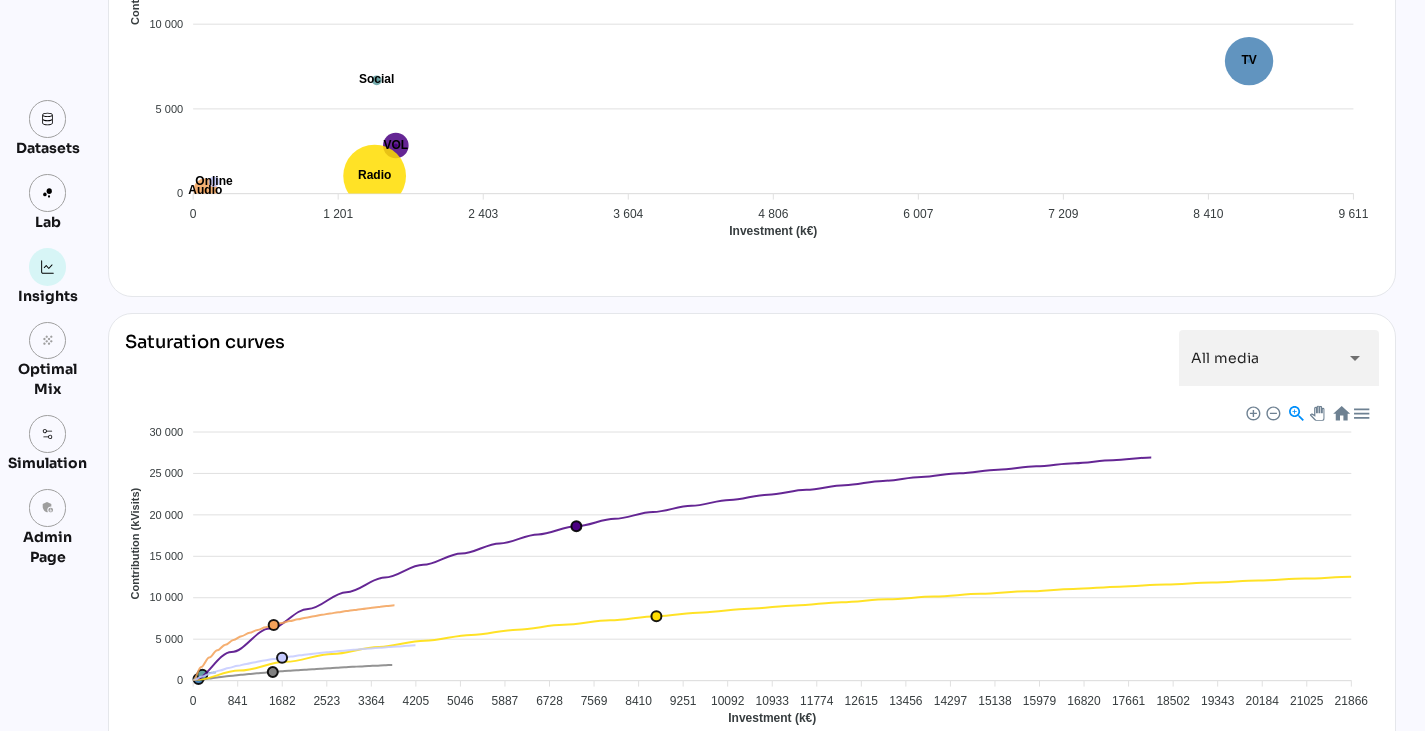 scroll, scrollTop: 1869, scrollLeft: 0, axis: vertical 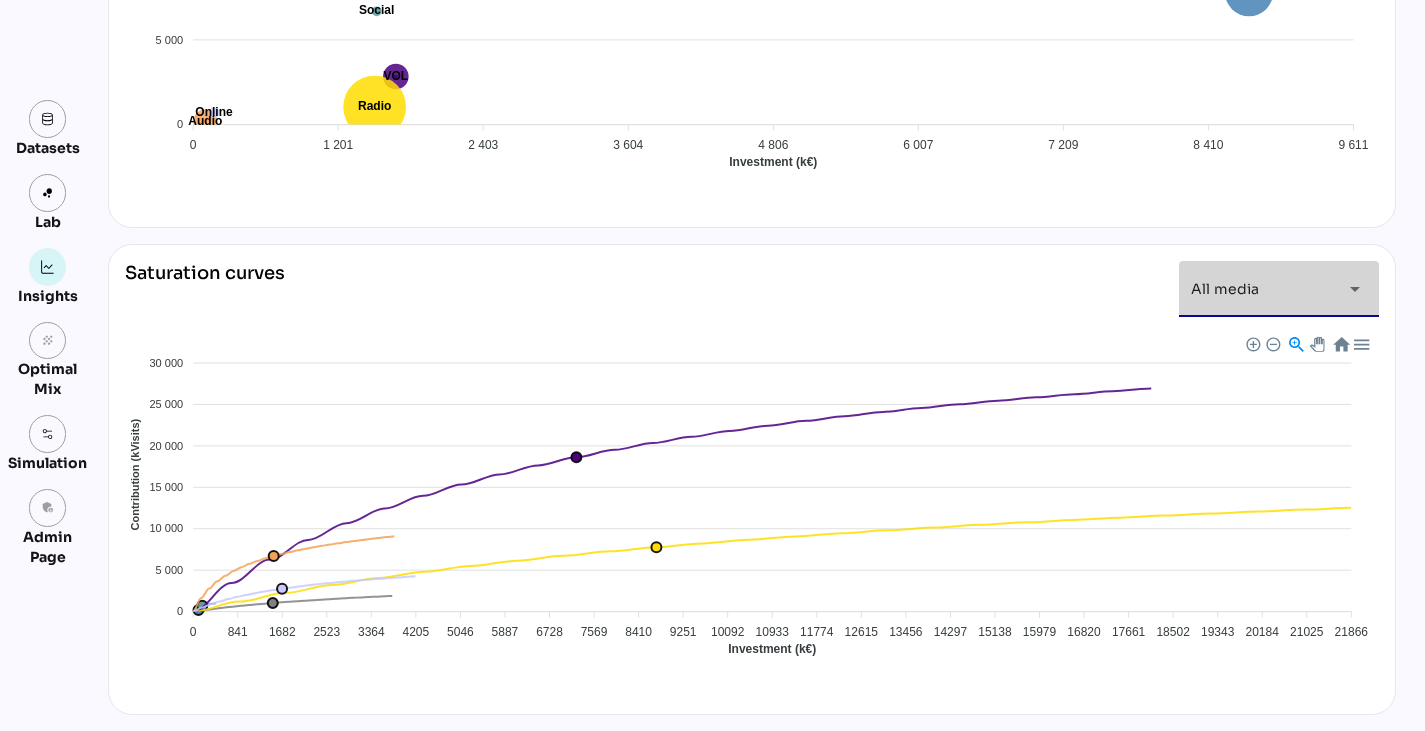 click on "arrow_drop_down" at bounding box center (1355, 289) 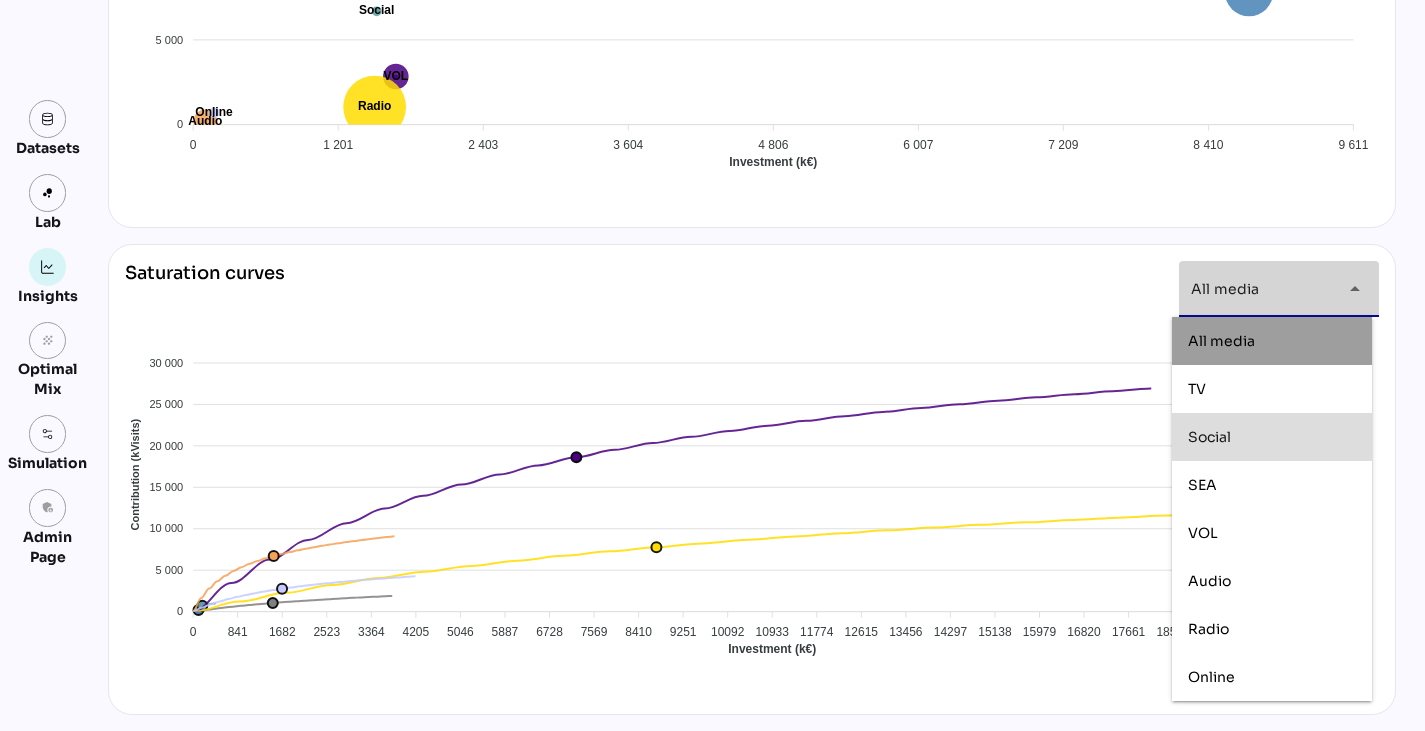 click on "Social" at bounding box center (1272, 437) 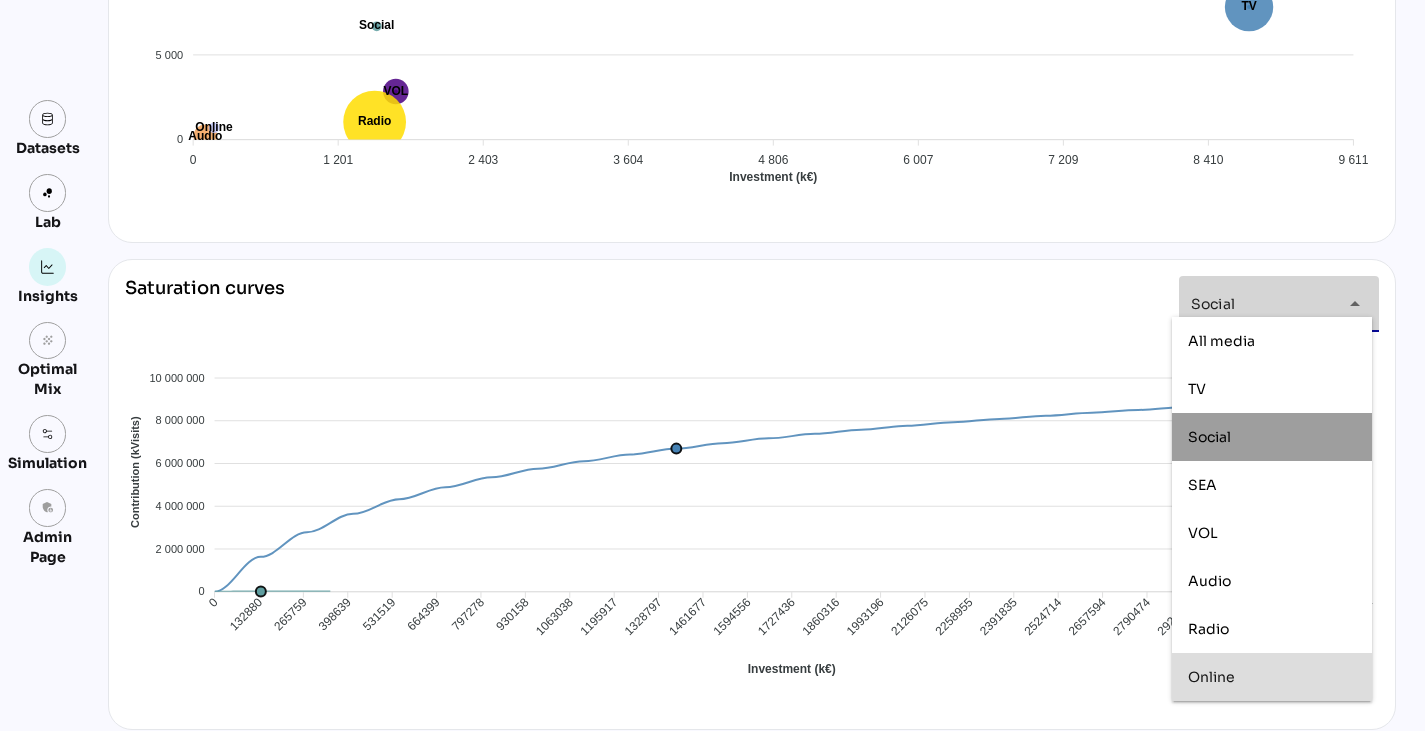 scroll, scrollTop: 1869, scrollLeft: 0, axis: vertical 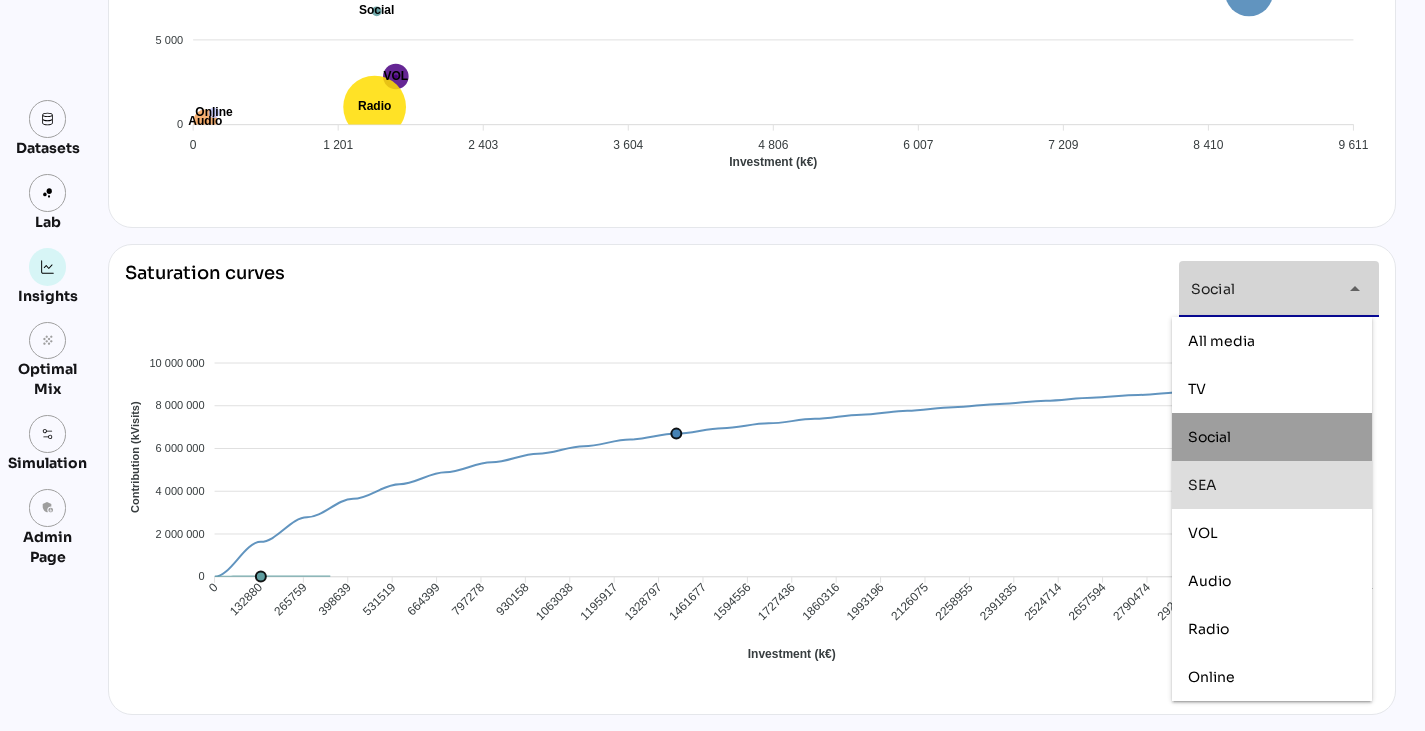 click on "SEA" at bounding box center (1272, 485) 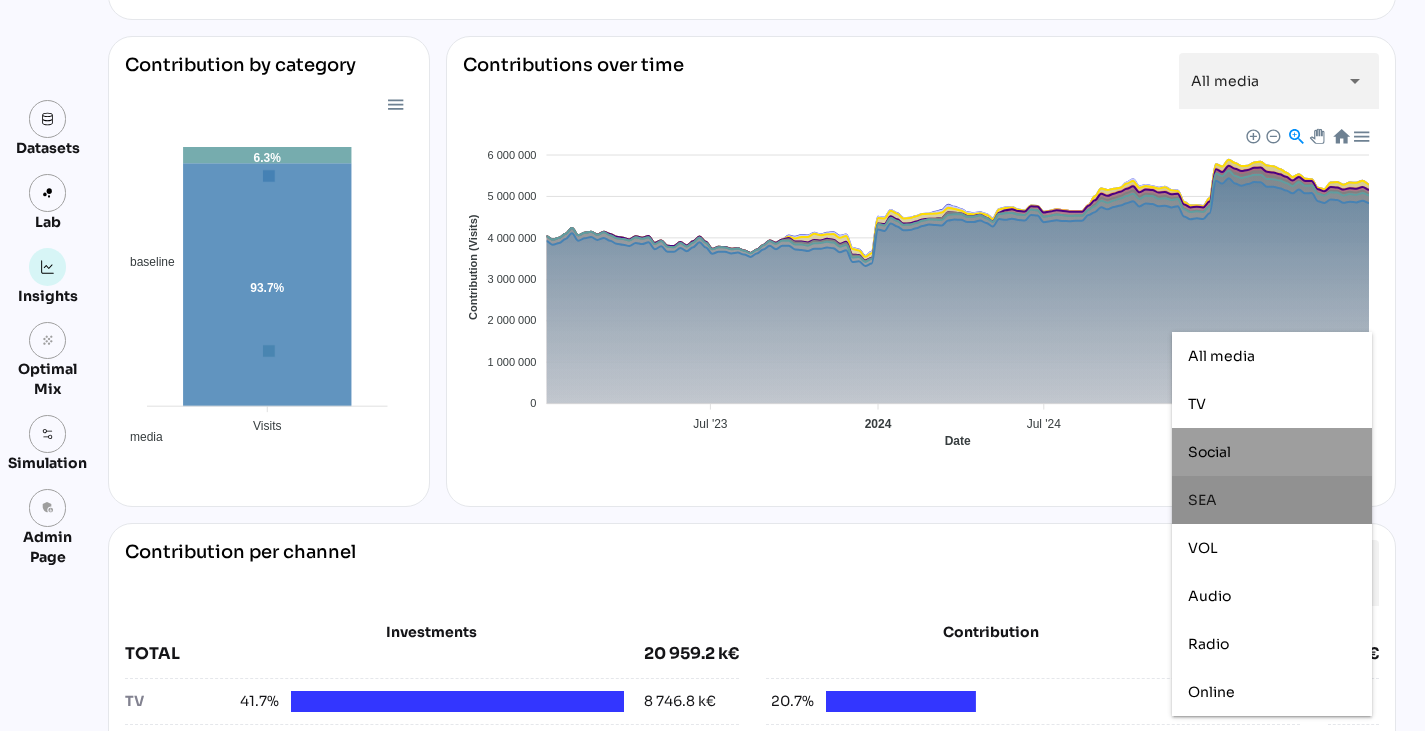scroll, scrollTop: 248, scrollLeft: 0, axis: vertical 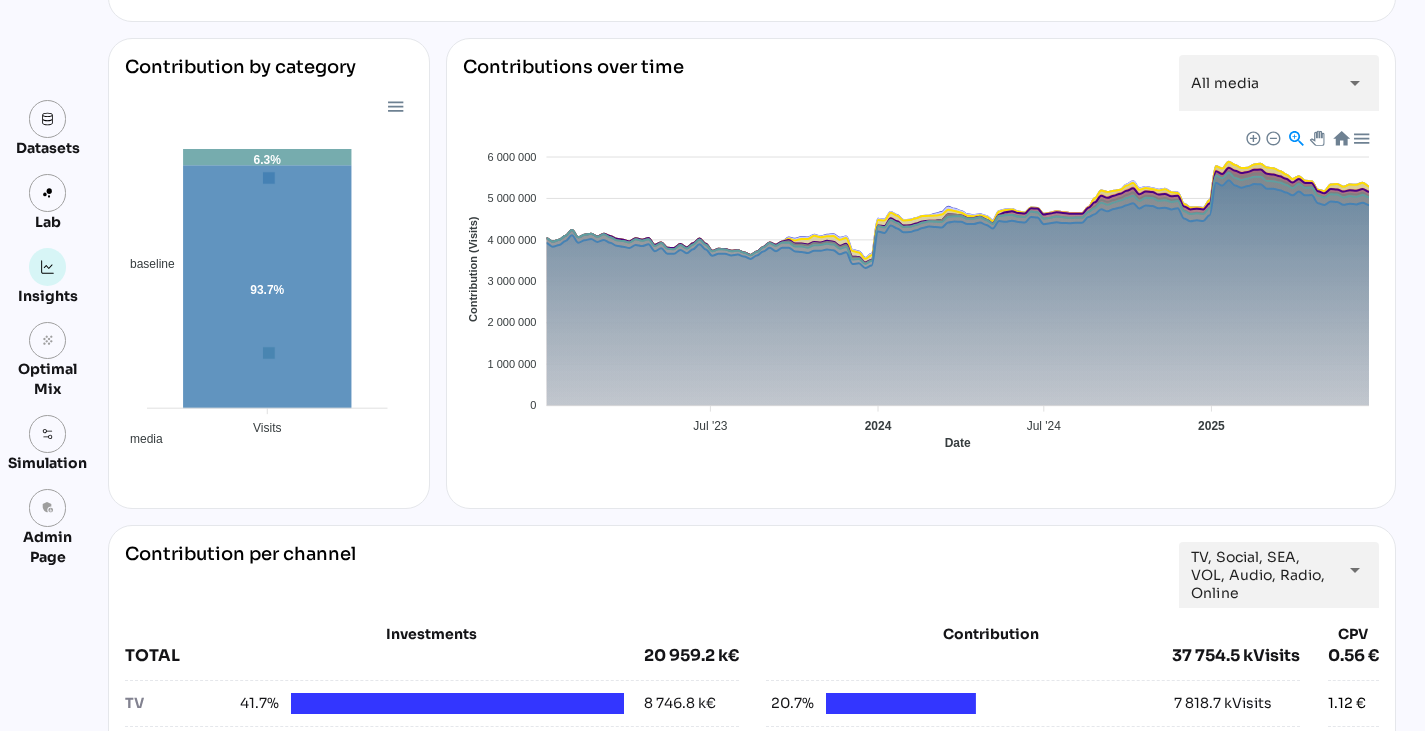 click on "**********" at bounding box center [712, 1084] 